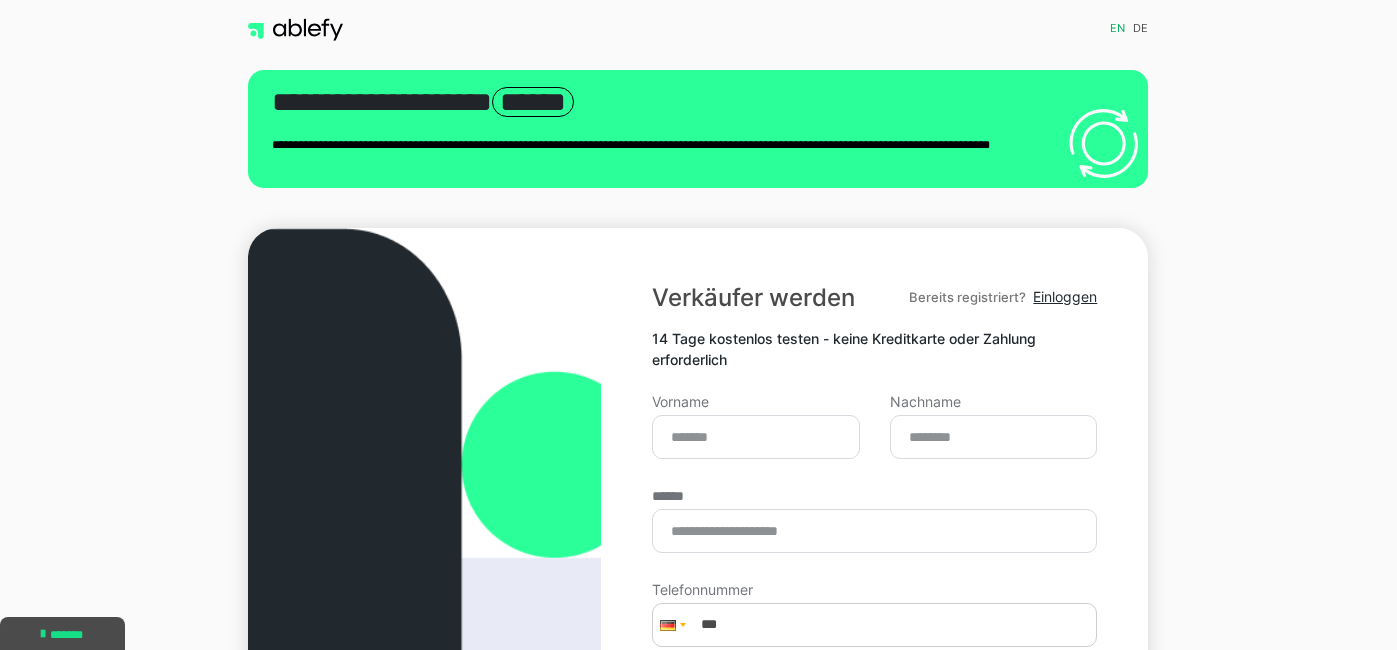 scroll, scrollTop: 111, scrollLeft: 0, axis: vertical 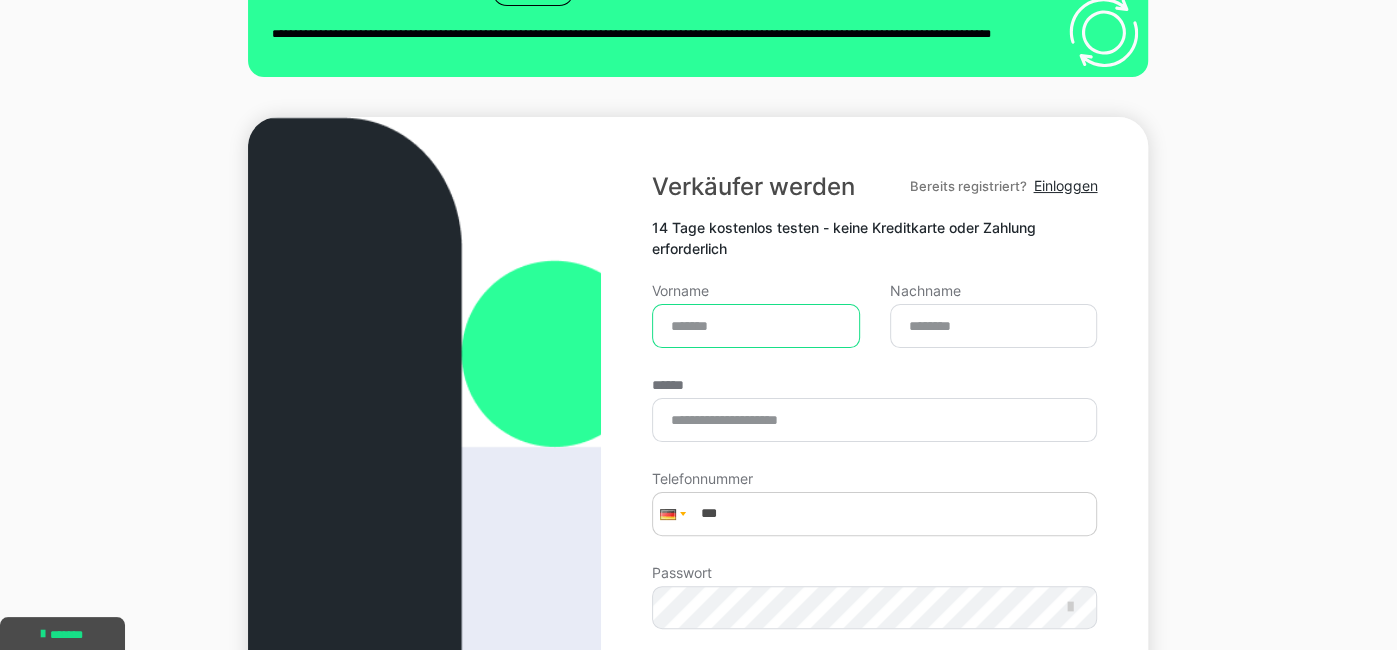 click on "Vorname" at bounding box center [756, 326] 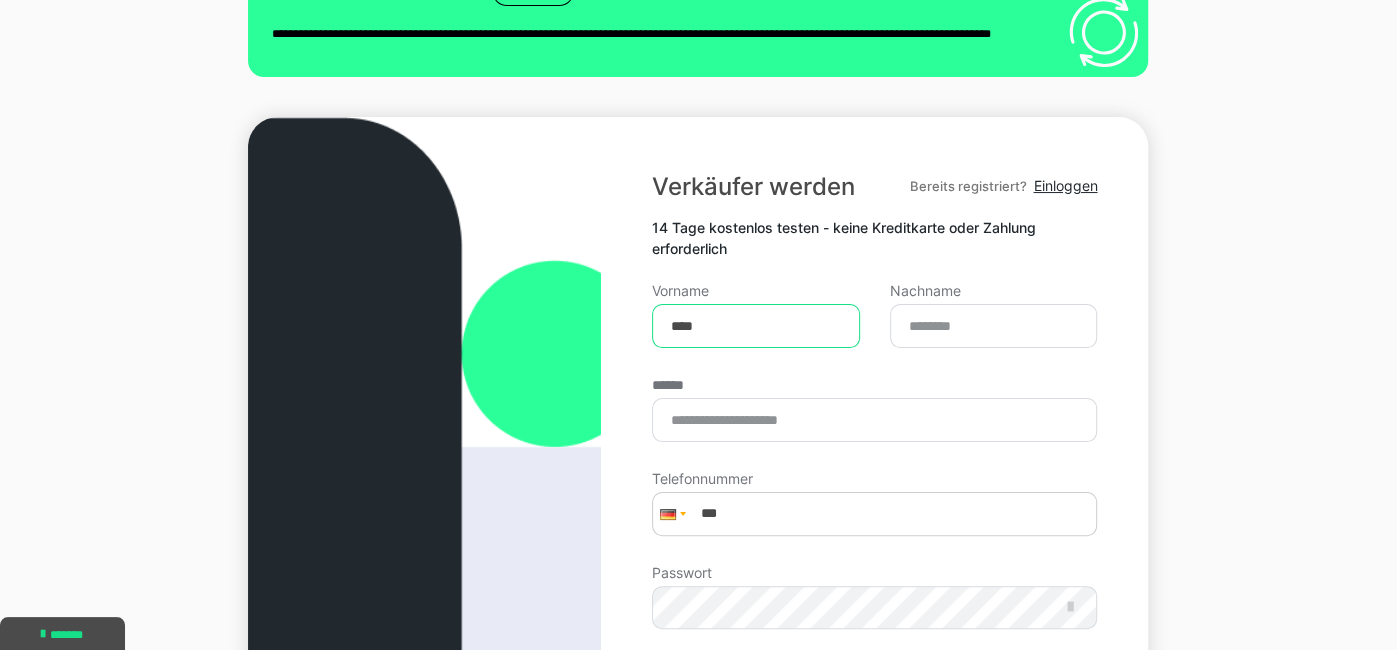 type on "****" 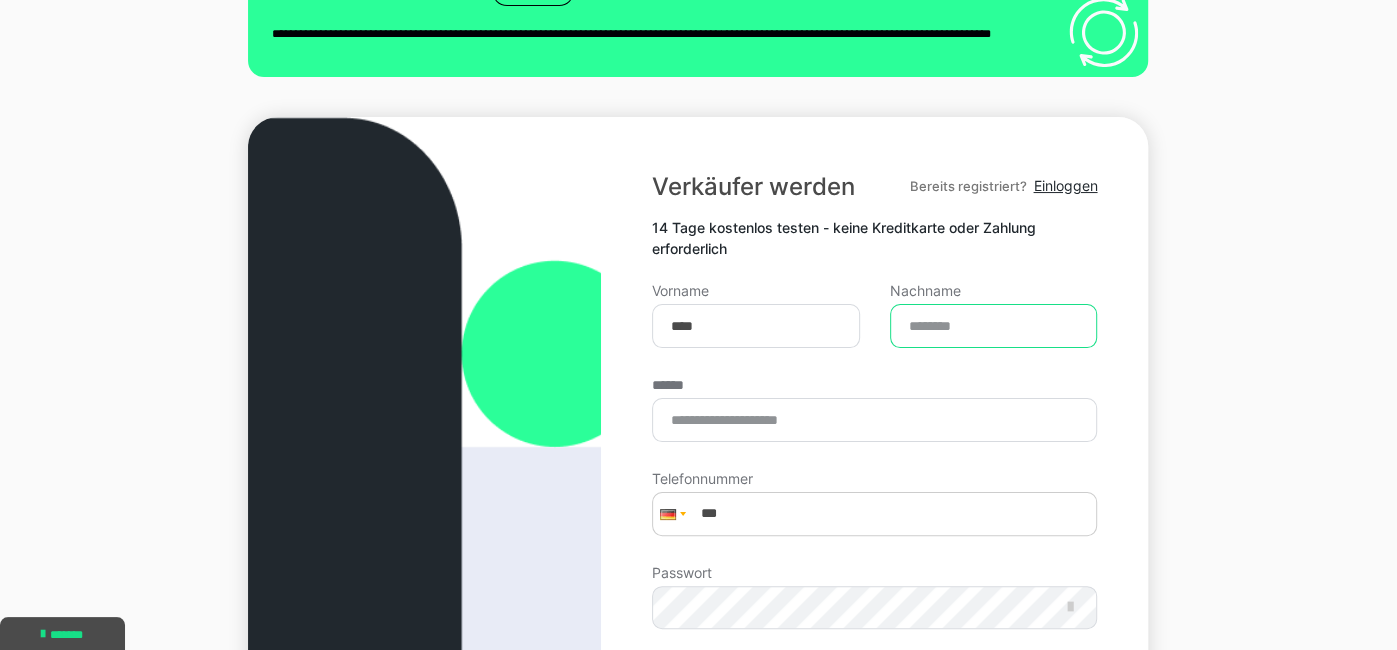 click on "Nachname" at bounding box center (994, 326) 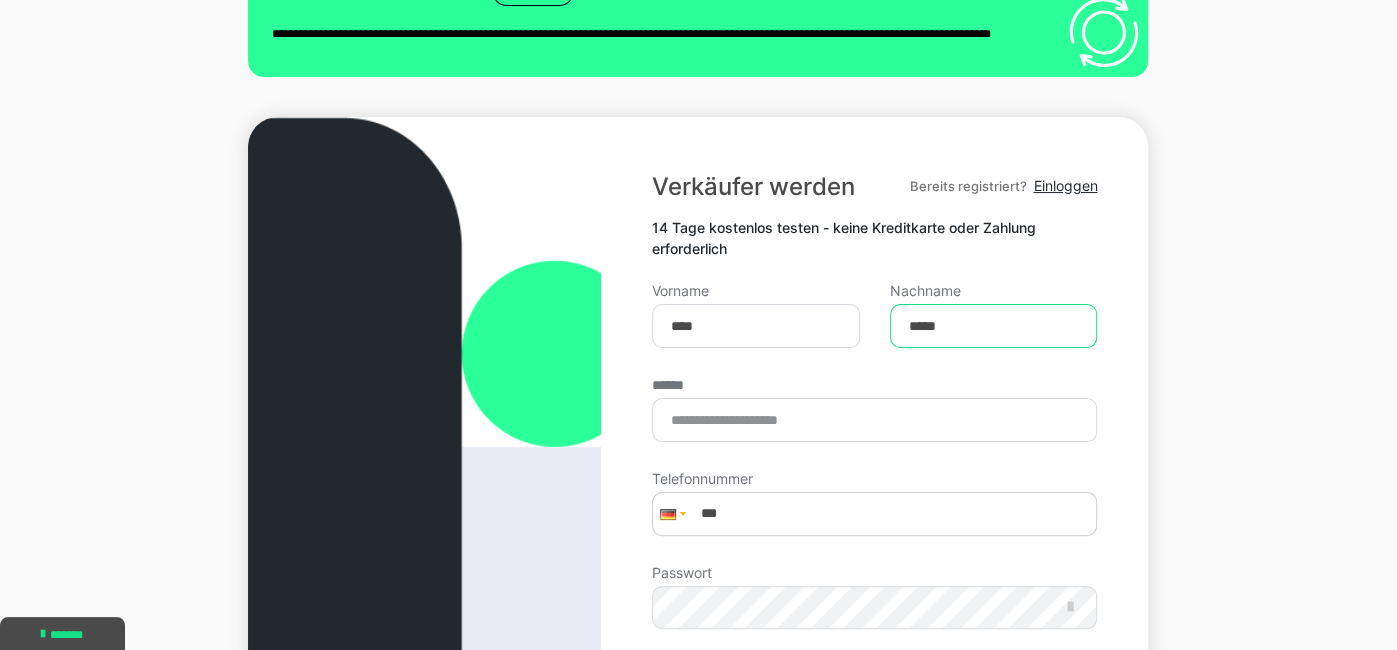 type on "*****" 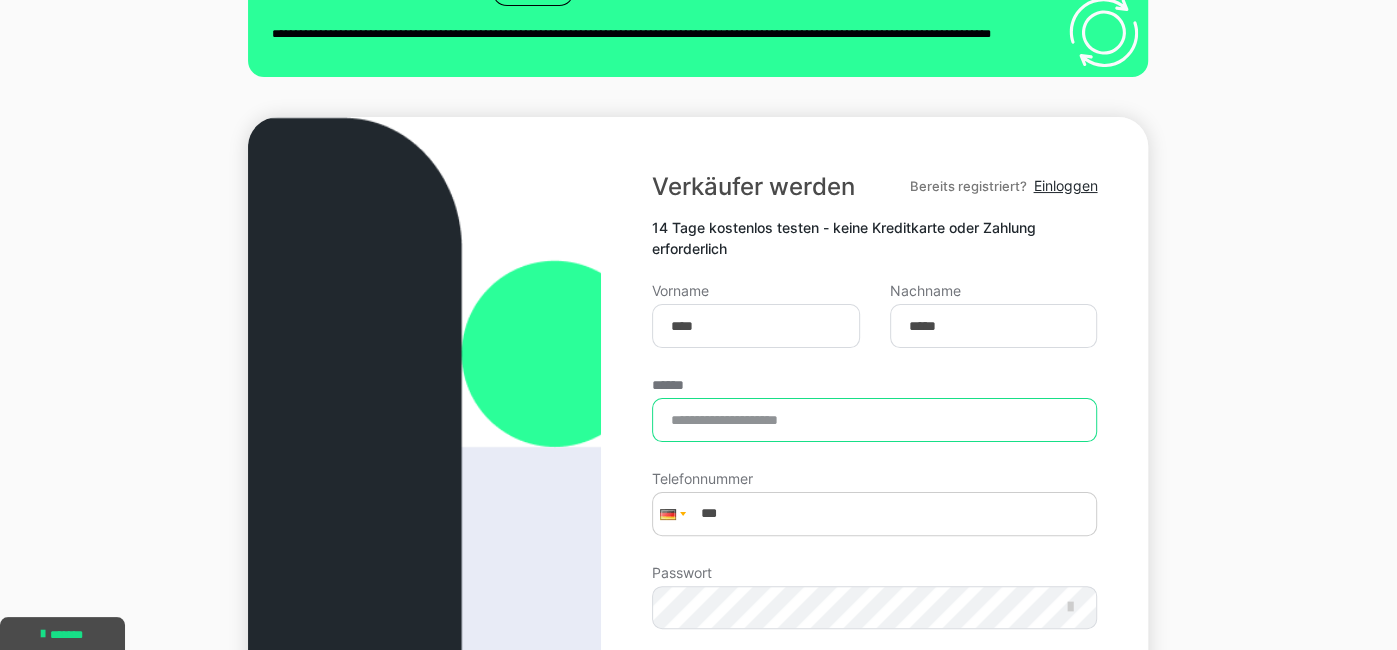 click on "******" at bounding box center (874, 420) 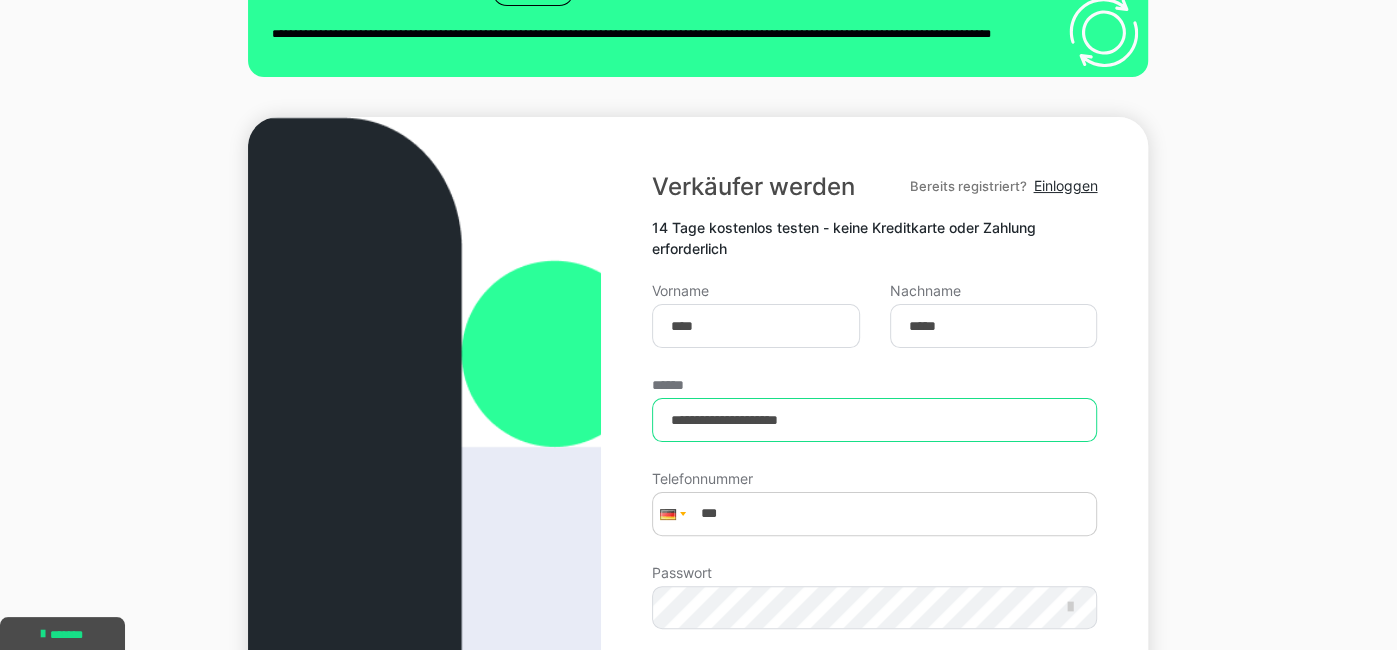 type on "**********" 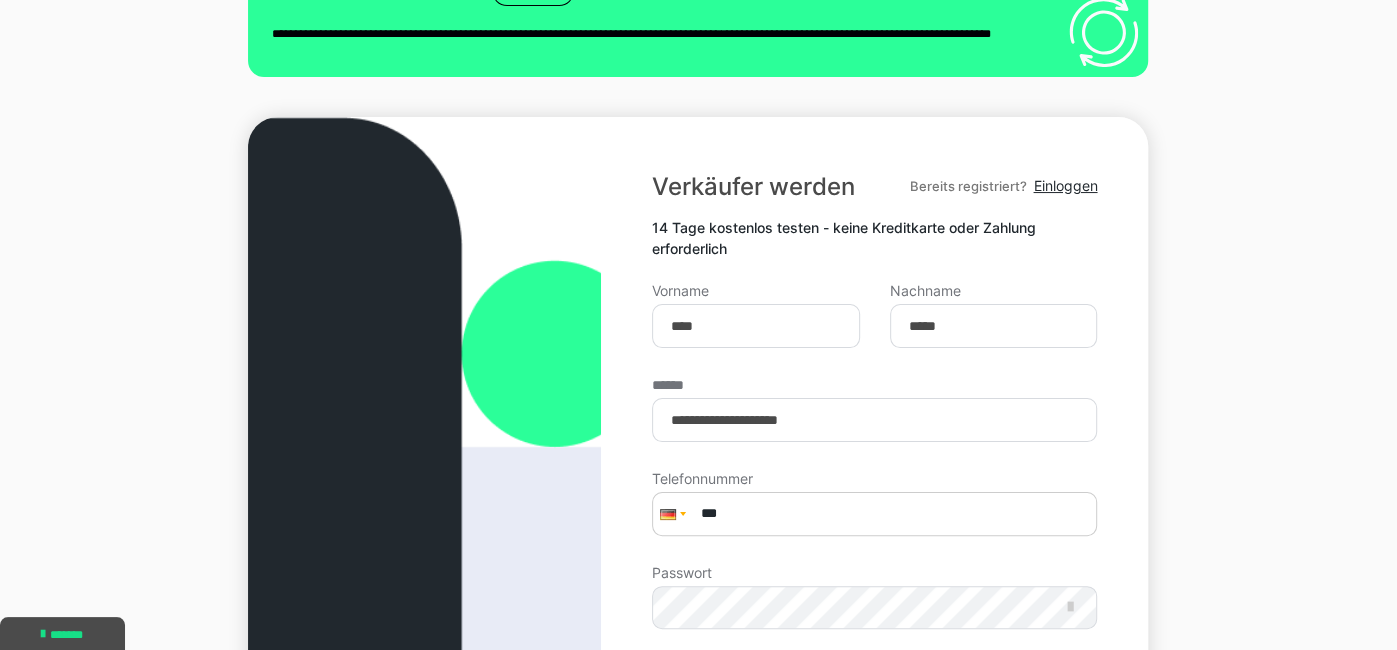 click on "***" at bounding box center (874, 514) 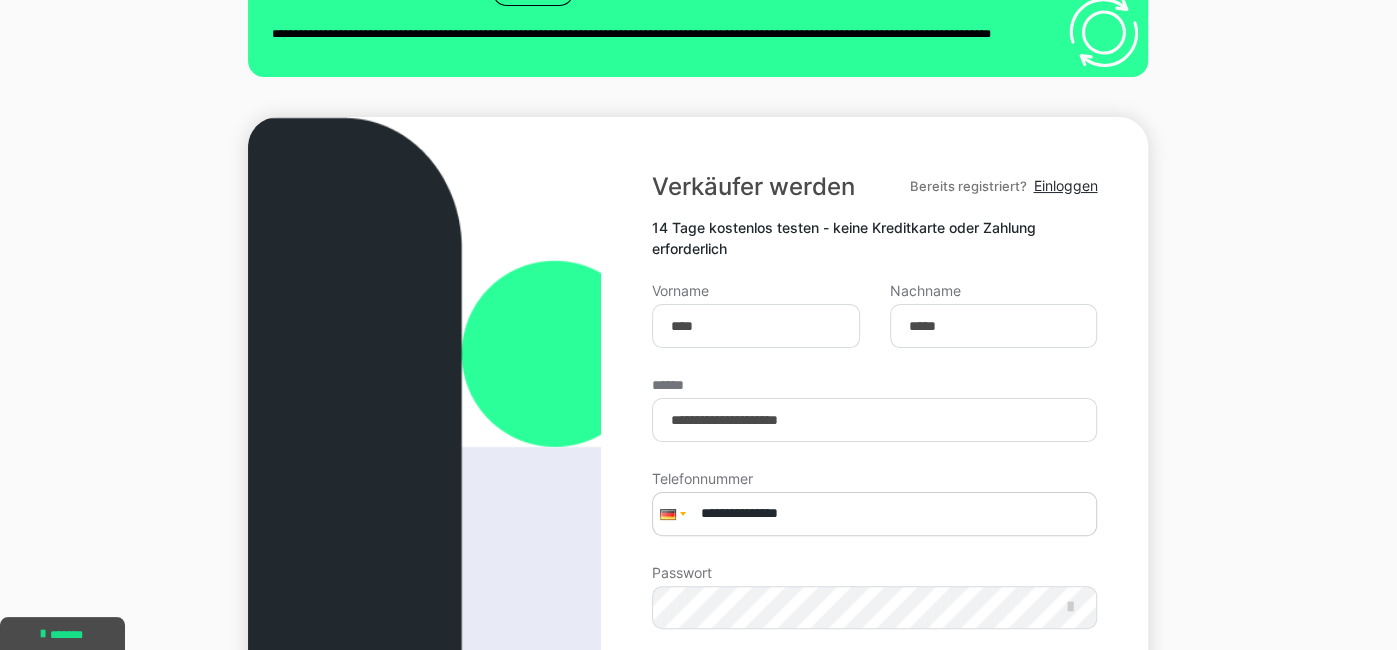 type on "**********" 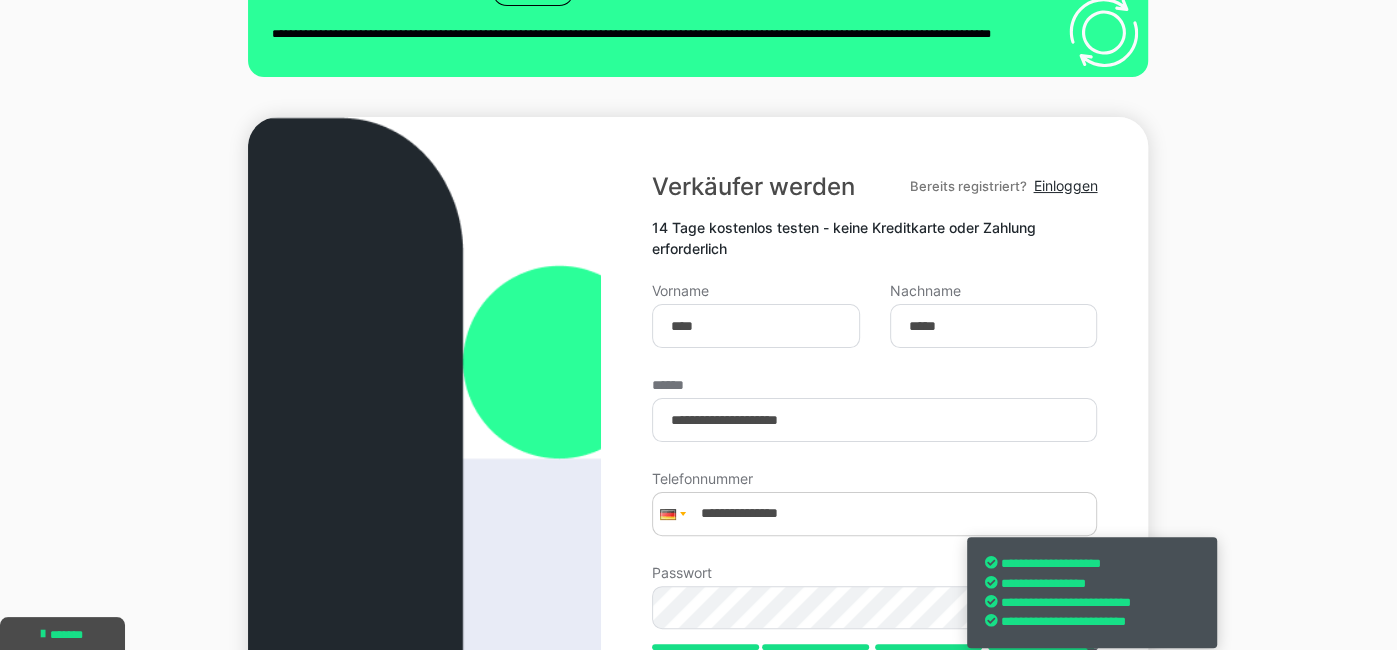 click on "**********" at bounding box center (698, 570) 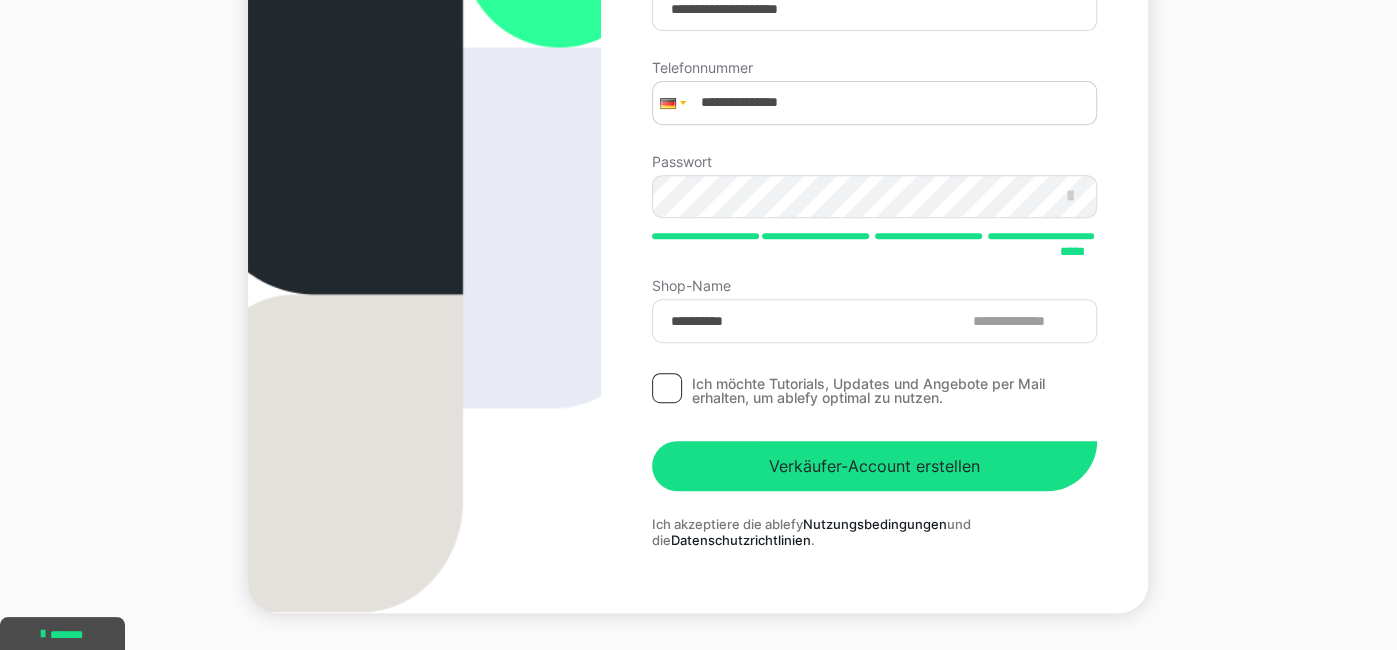 scroll, scrollTop: 524, scrollLeft: 0, axis: vertical 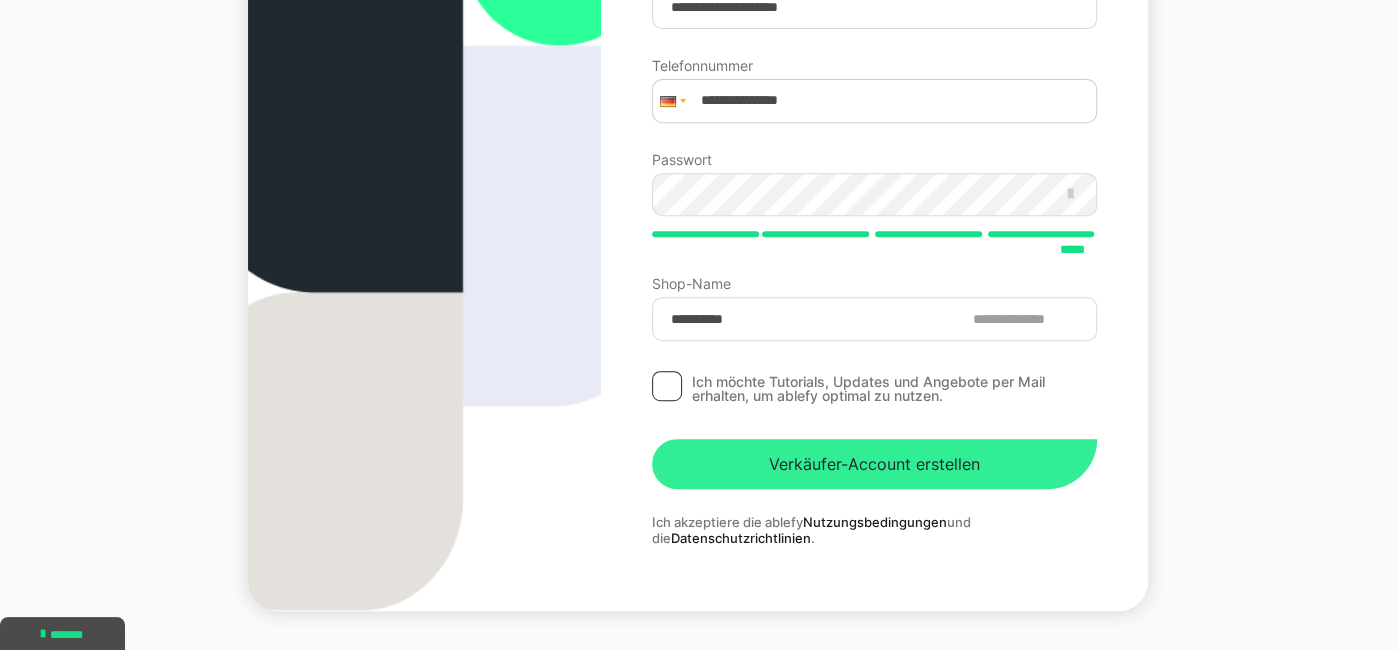 click on "Verkäufer-Account erstellen" at bounding box center [874, 464] 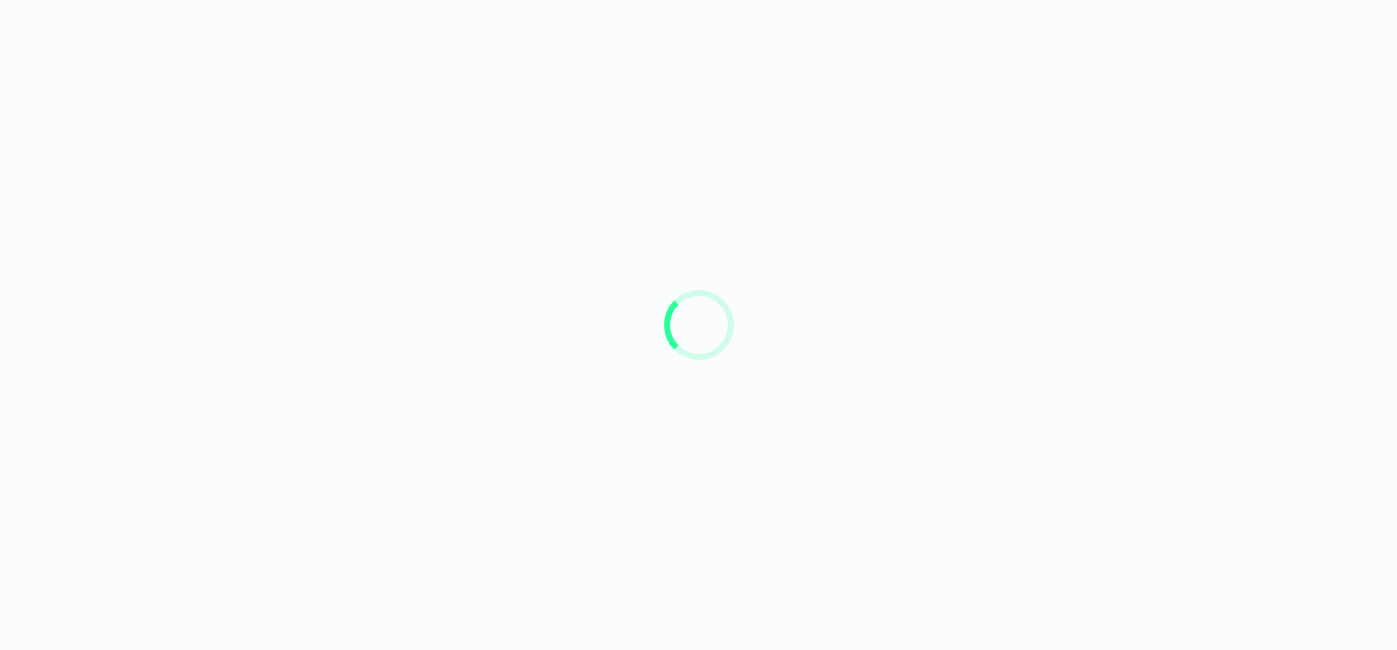 scroll, scrollTop: 0, scrollLeft: 0, axis: both 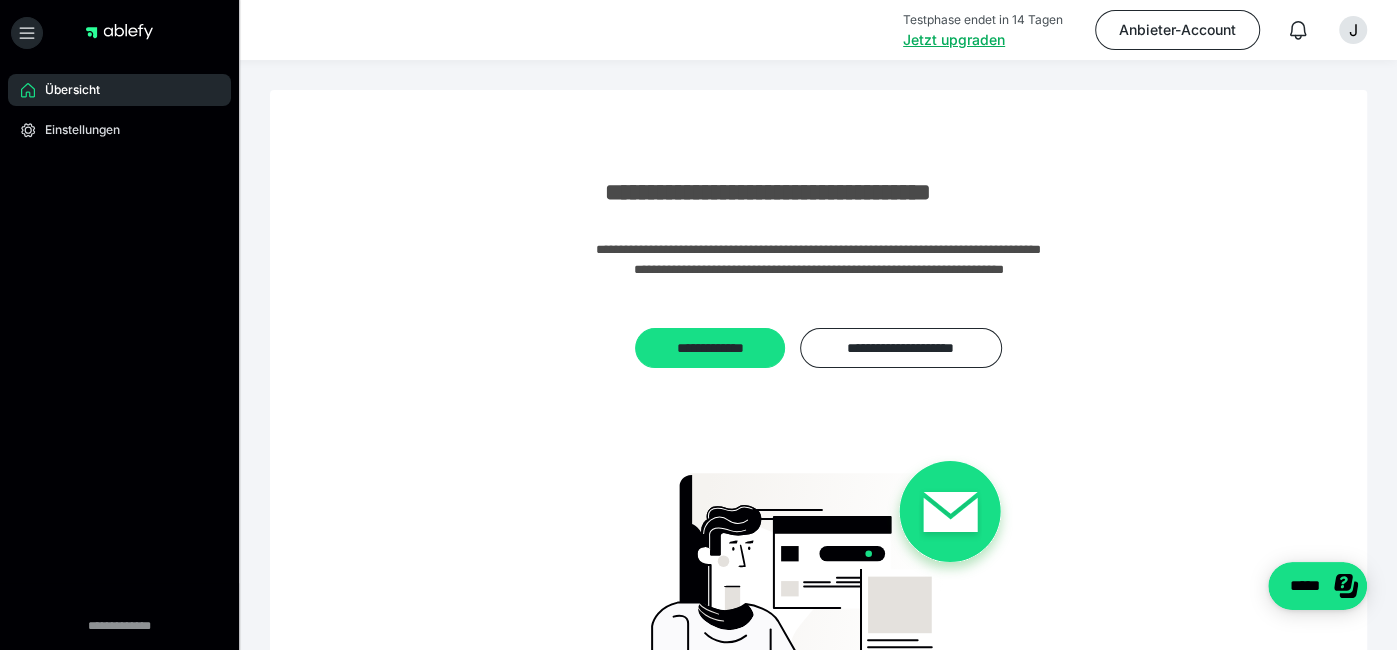 click on "**********" at bounding box center (819, 454) 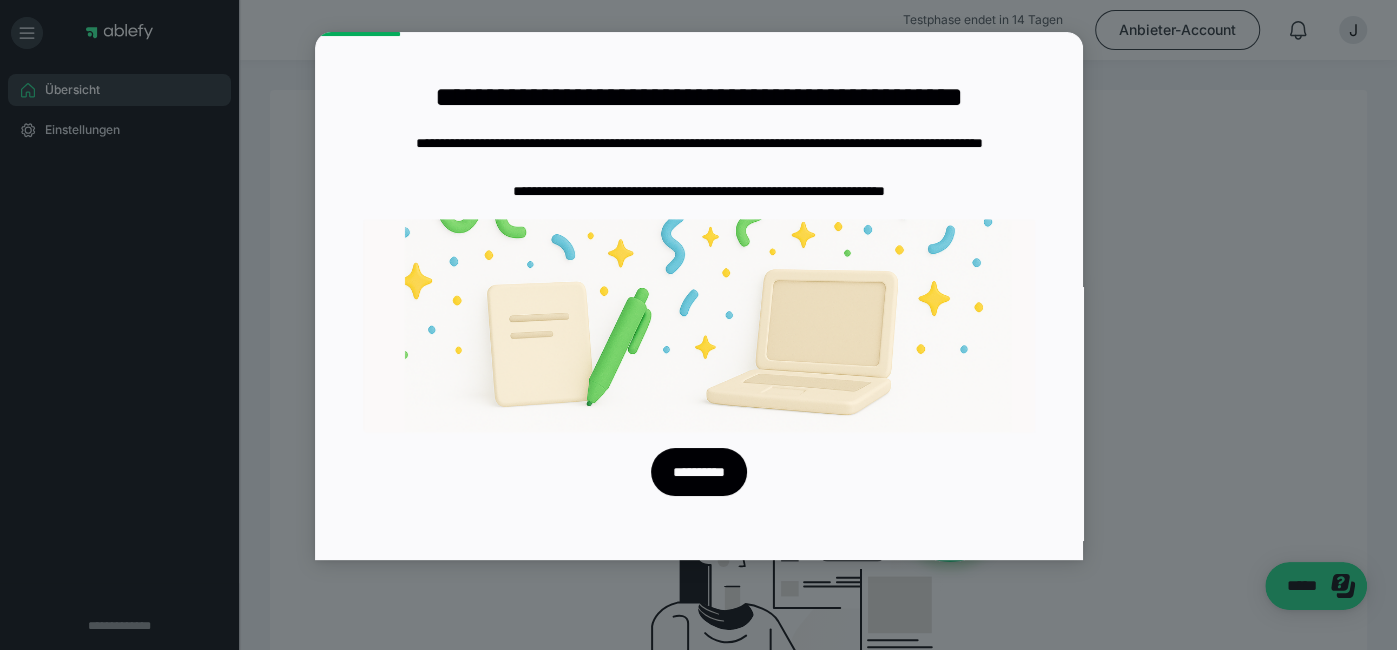 scroll, scrollTop: 0, scrollLeft: 0, axis: both 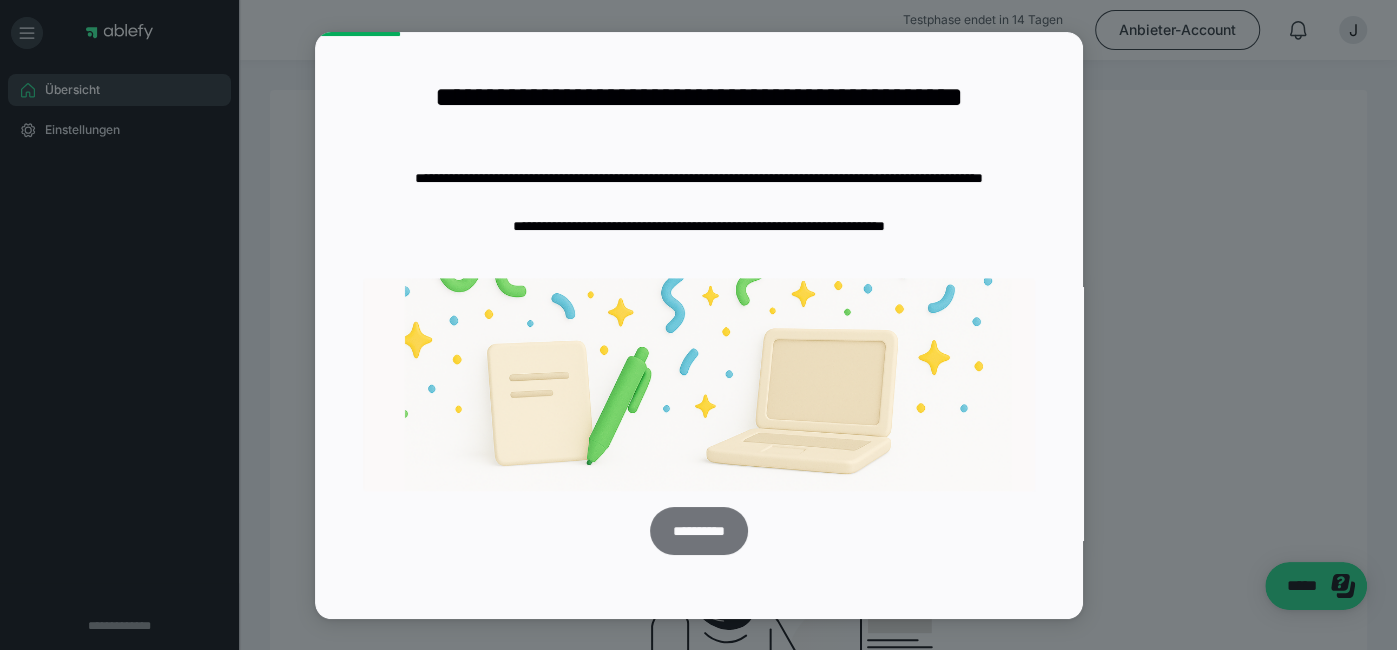 click on "**********" at bounding box center (698, 531) 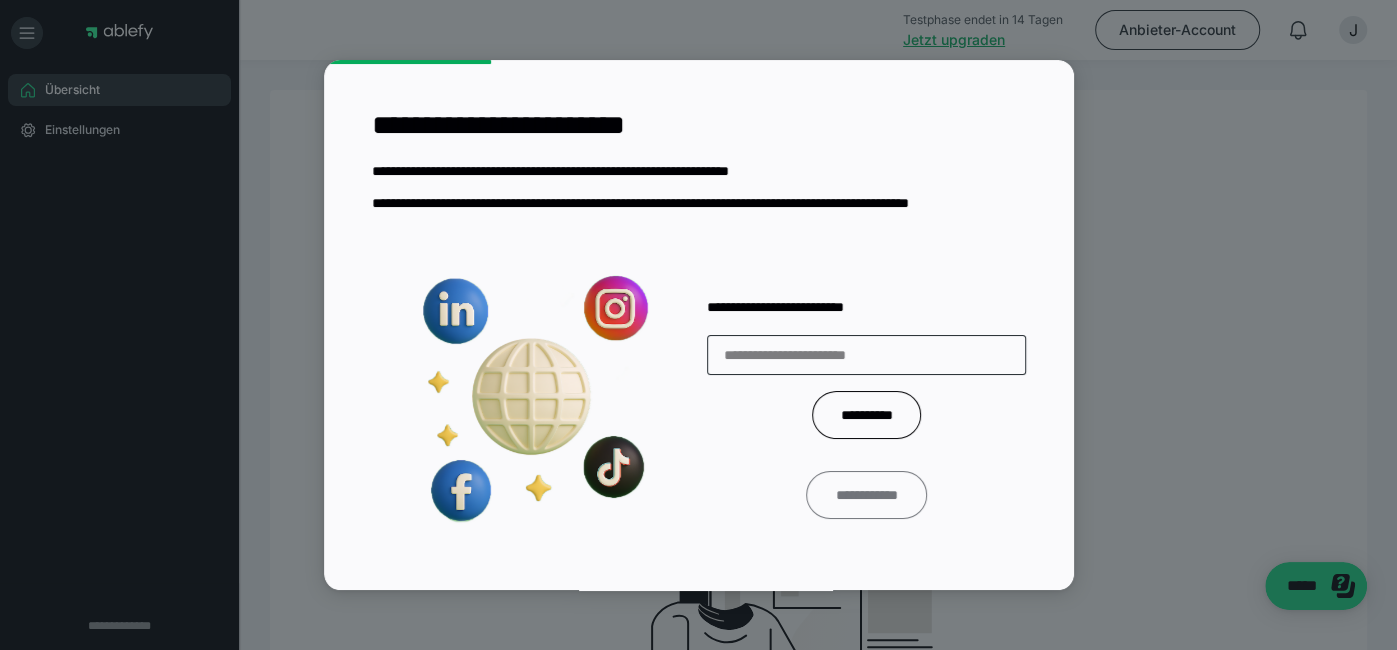 click on "**********" at bounding box center (867, 495) 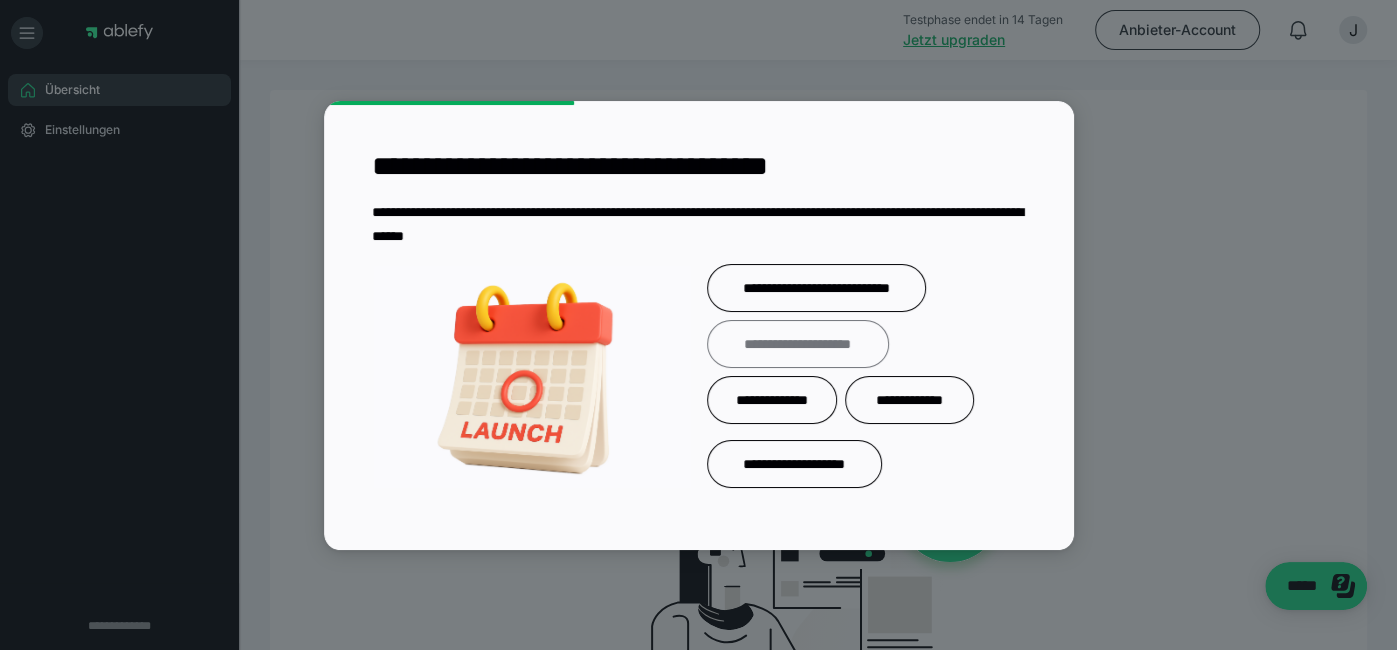 click on "**********" at bounding box center (798, 344) 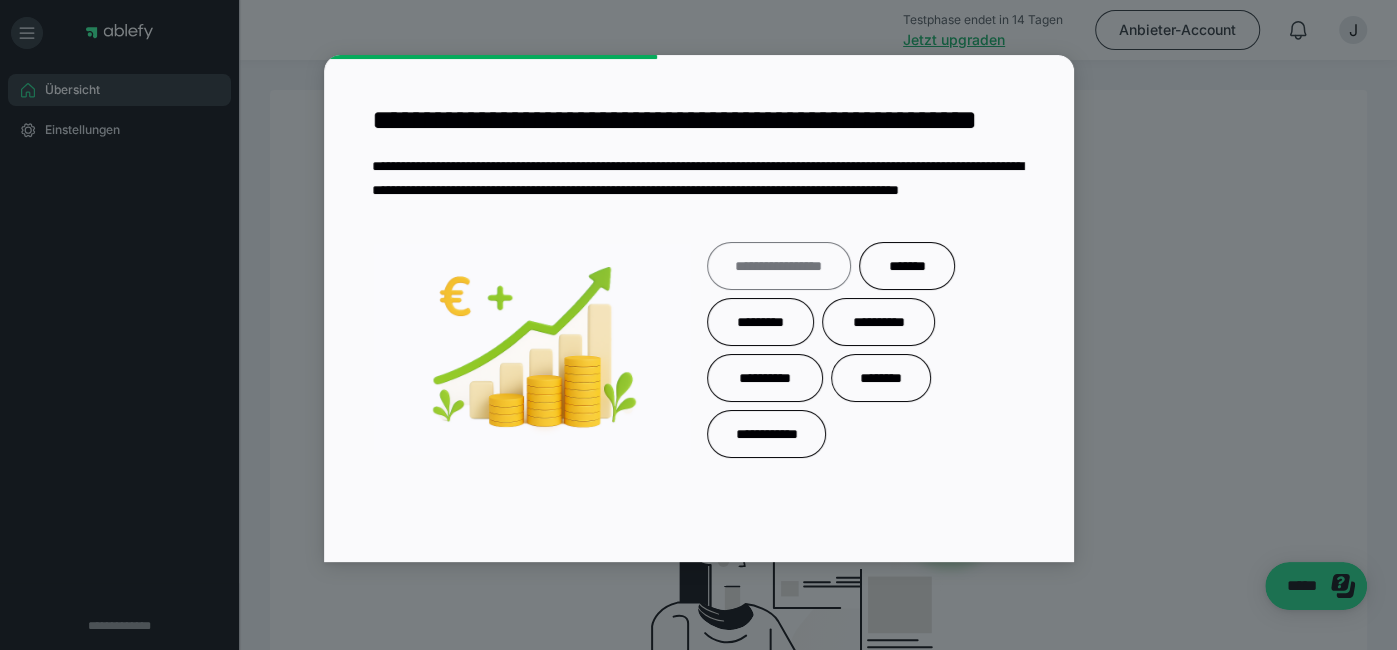 click on "**********" at bounding box center (779, 266) 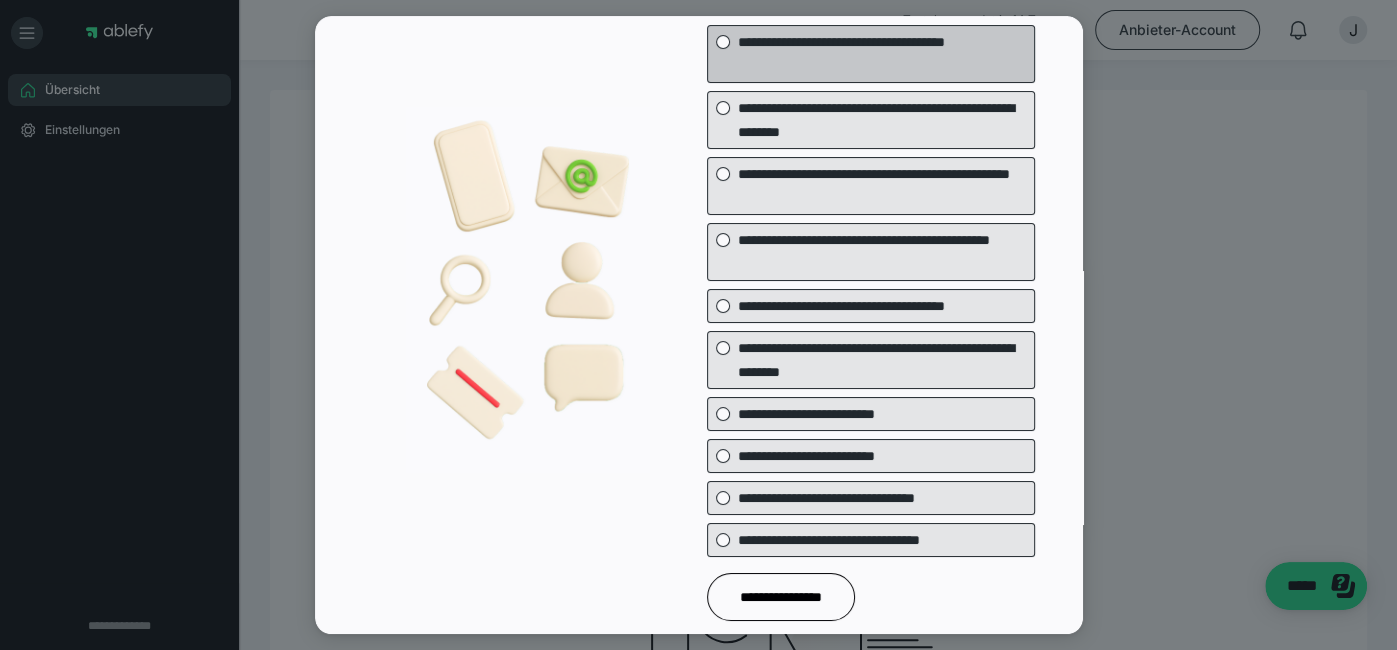scroll, scrollTop: 132, scrollLeft: 0, axis: vertical 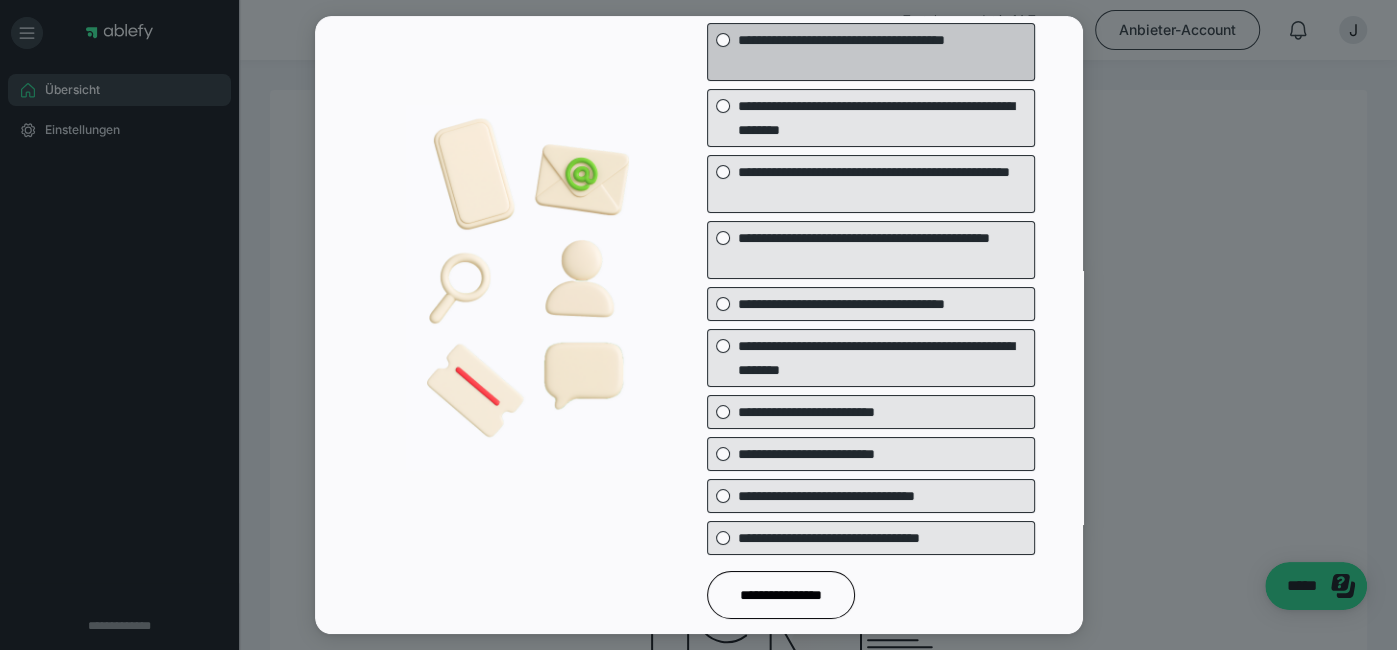 click on "**********" at bounding box center (871, 52) 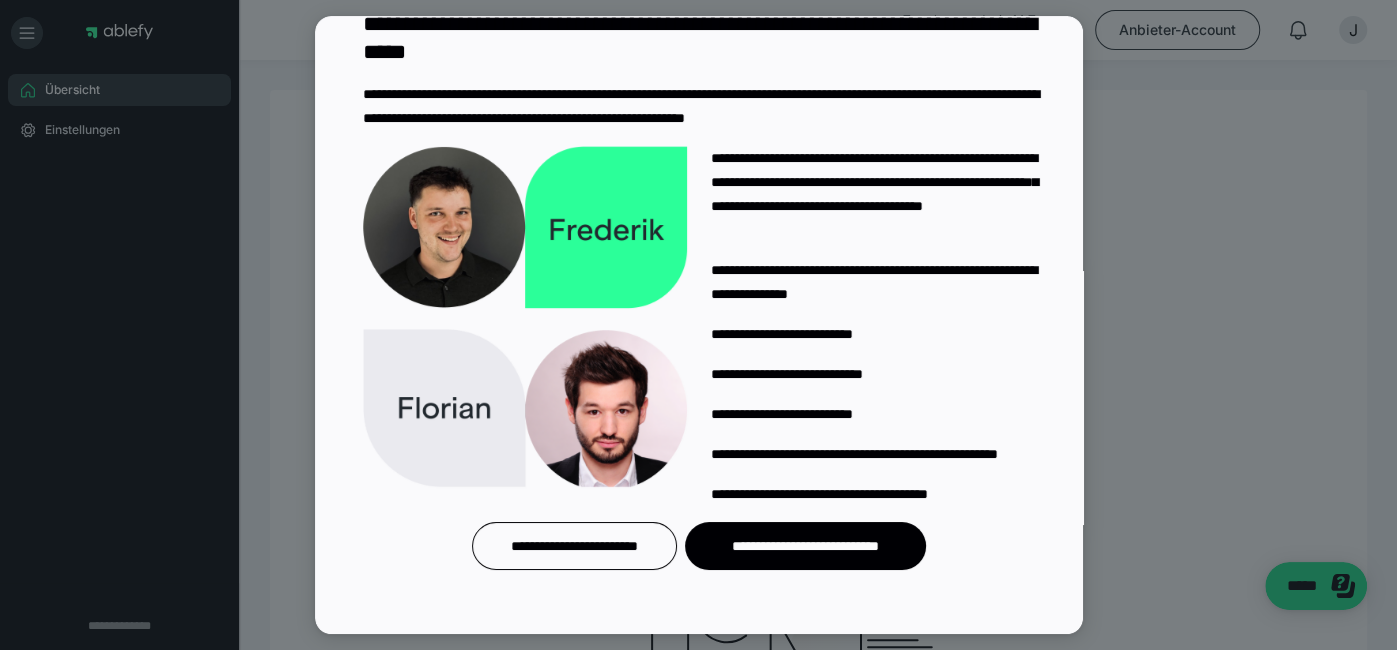 scroll, scrollTop: 71, scrollLeft: 0, axis: vertical 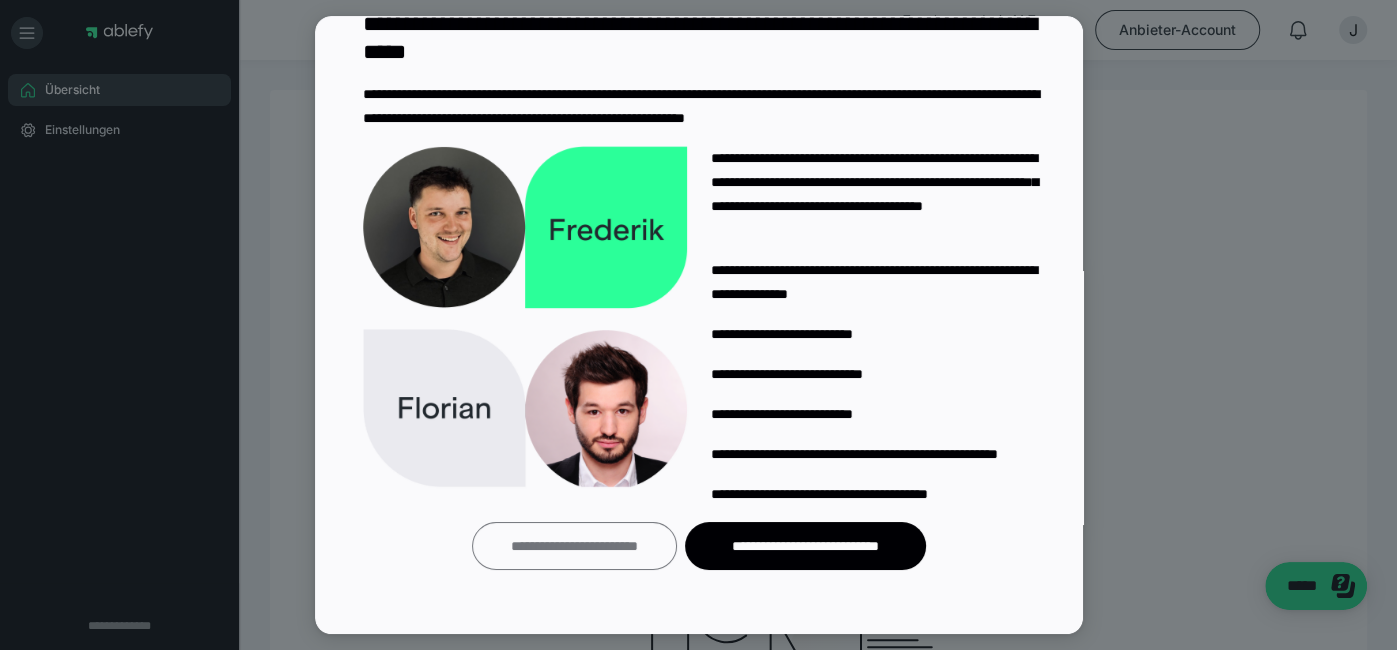 click on "**********" at bounding box center [574, 546] 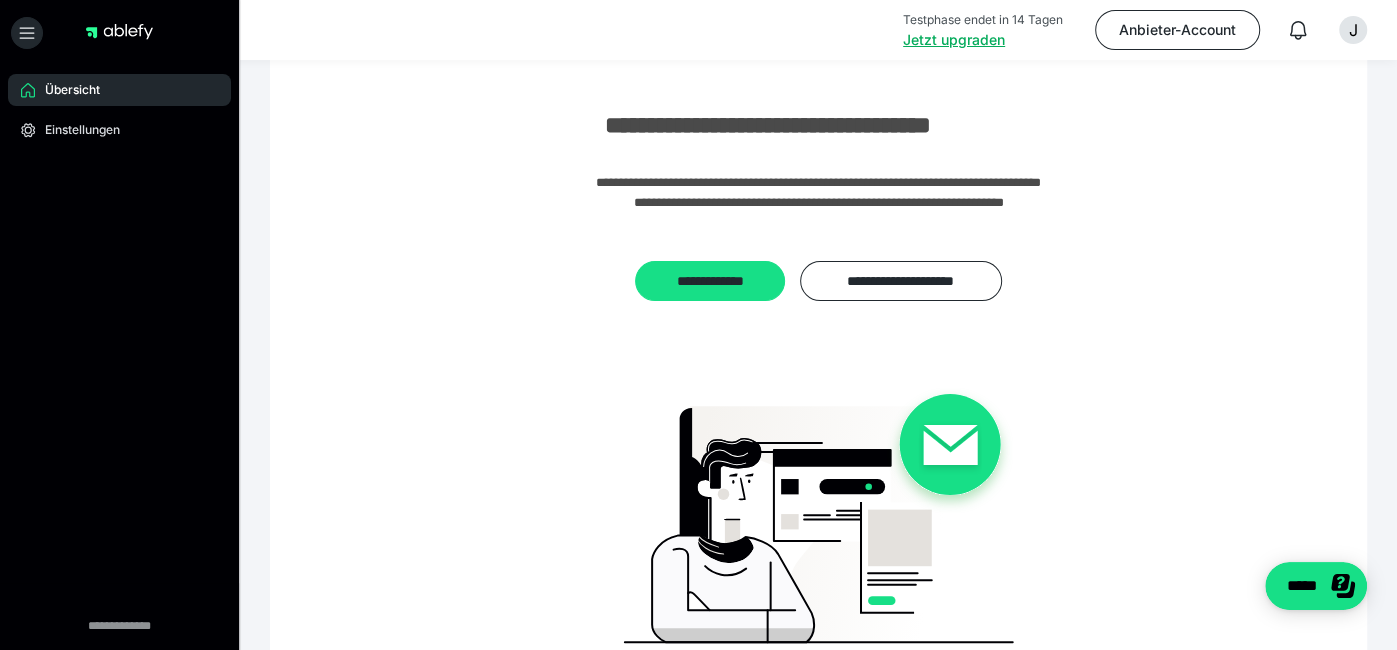 scroll, scrollTop: 0, scrollLeft: 0, axis: both 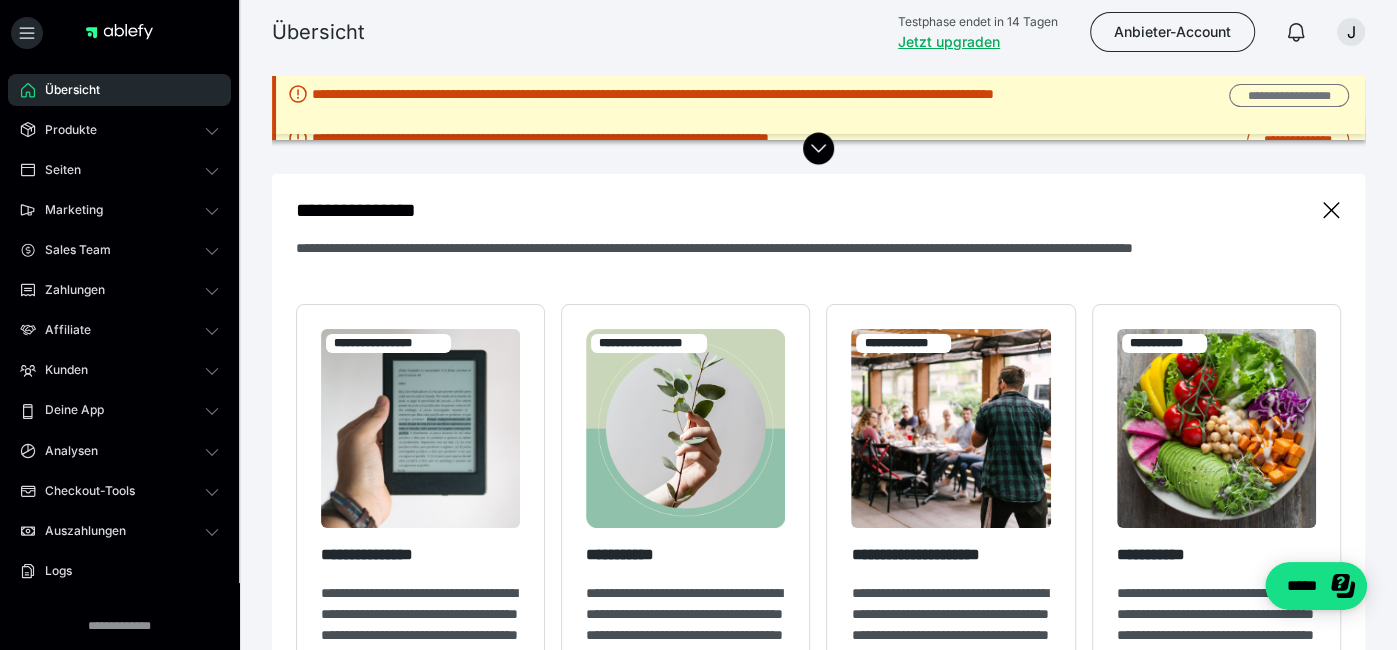 click on "**********" at bounding box center [1288, 95] 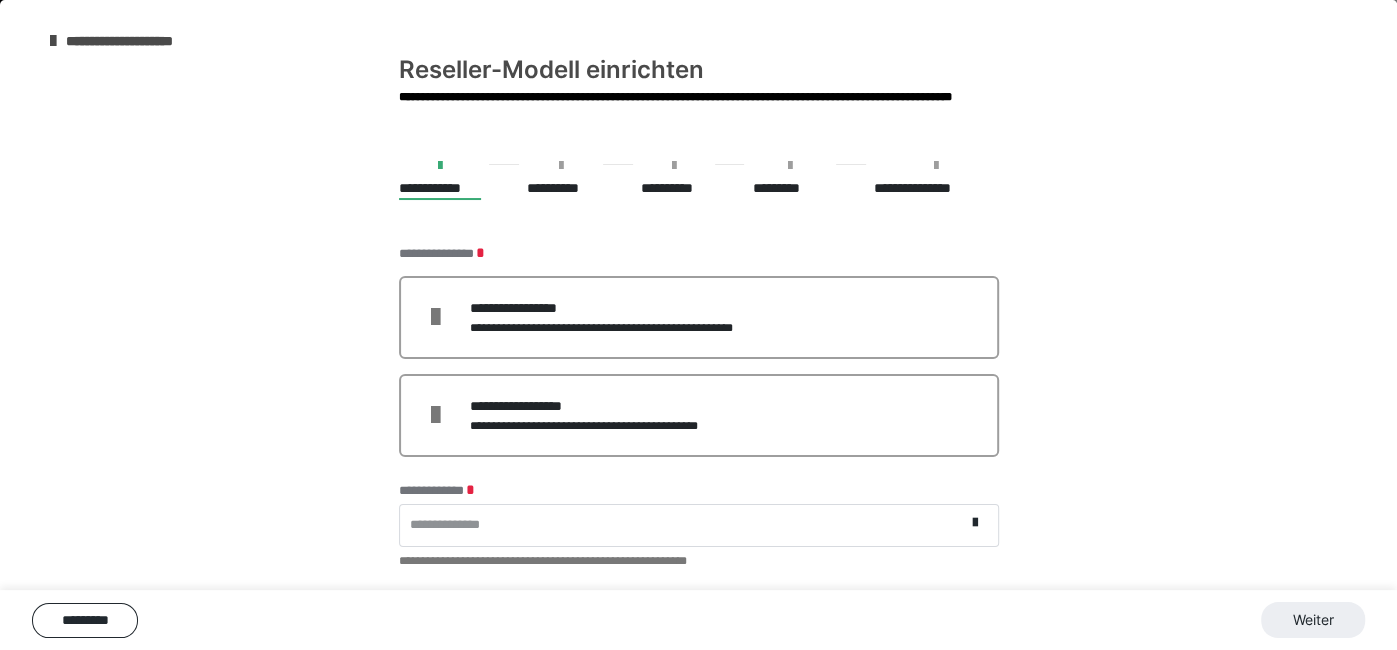 scroll, scrollTop: 0, scrollLeft: 0, axis: both 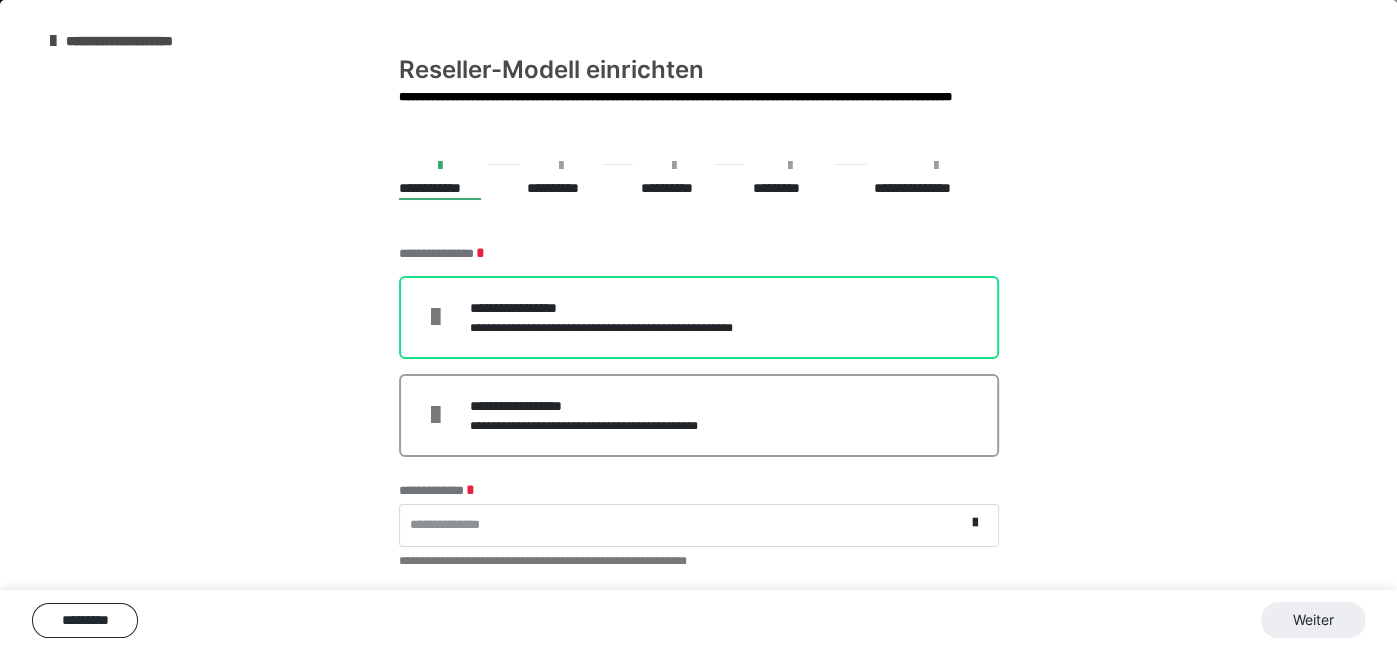 click on "**********" at bounding box center (627, 328) 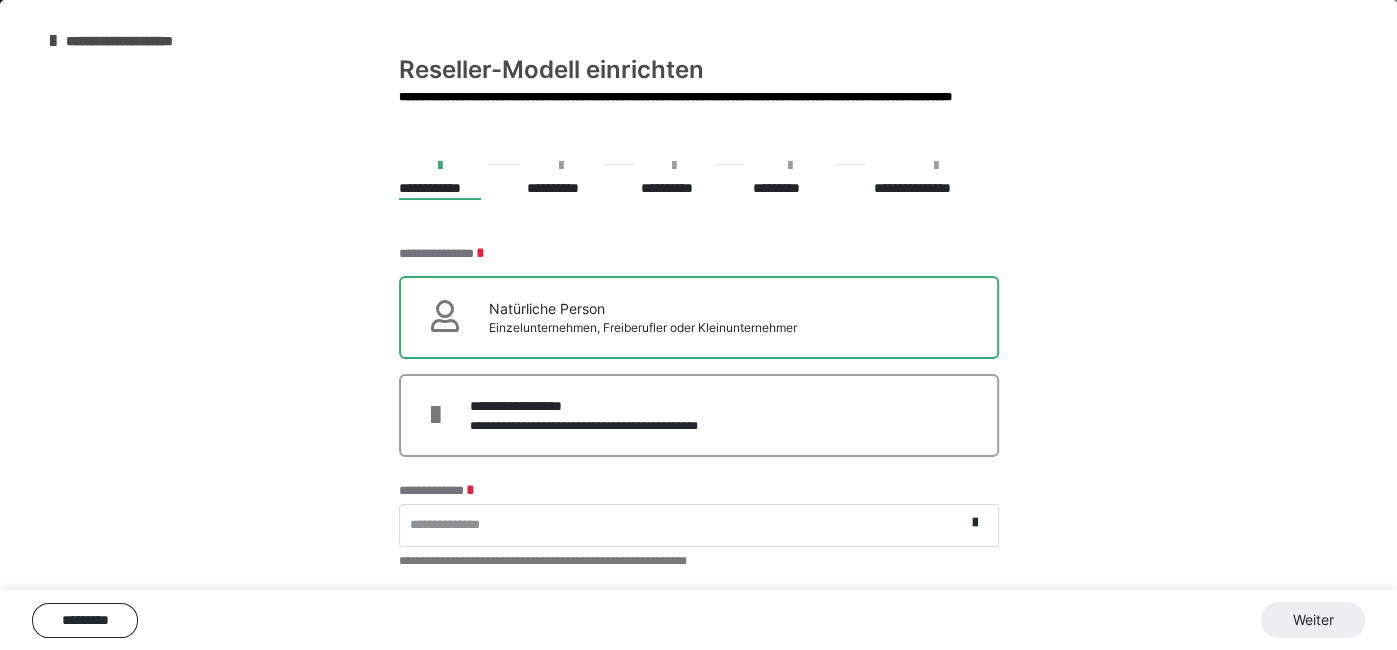 click on "Natürliche Person" at bounding box center [643, 308] 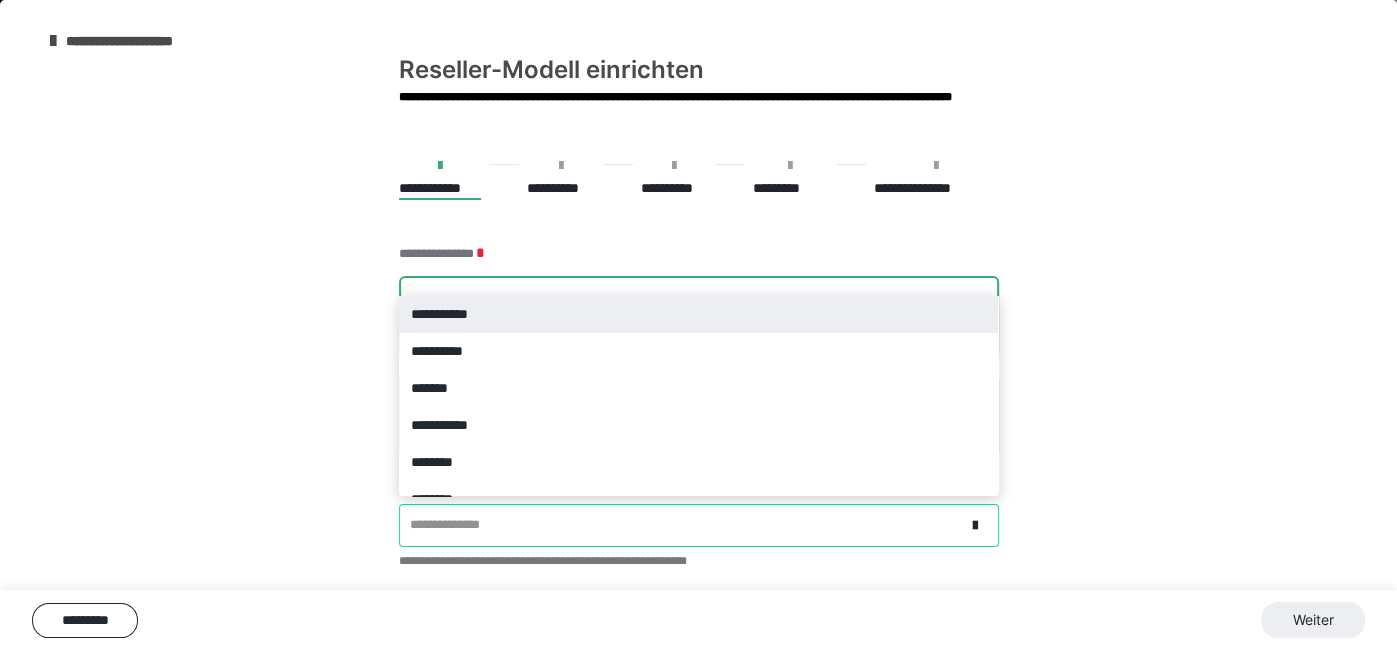 click on "**********" at bounding box center (699, 314) 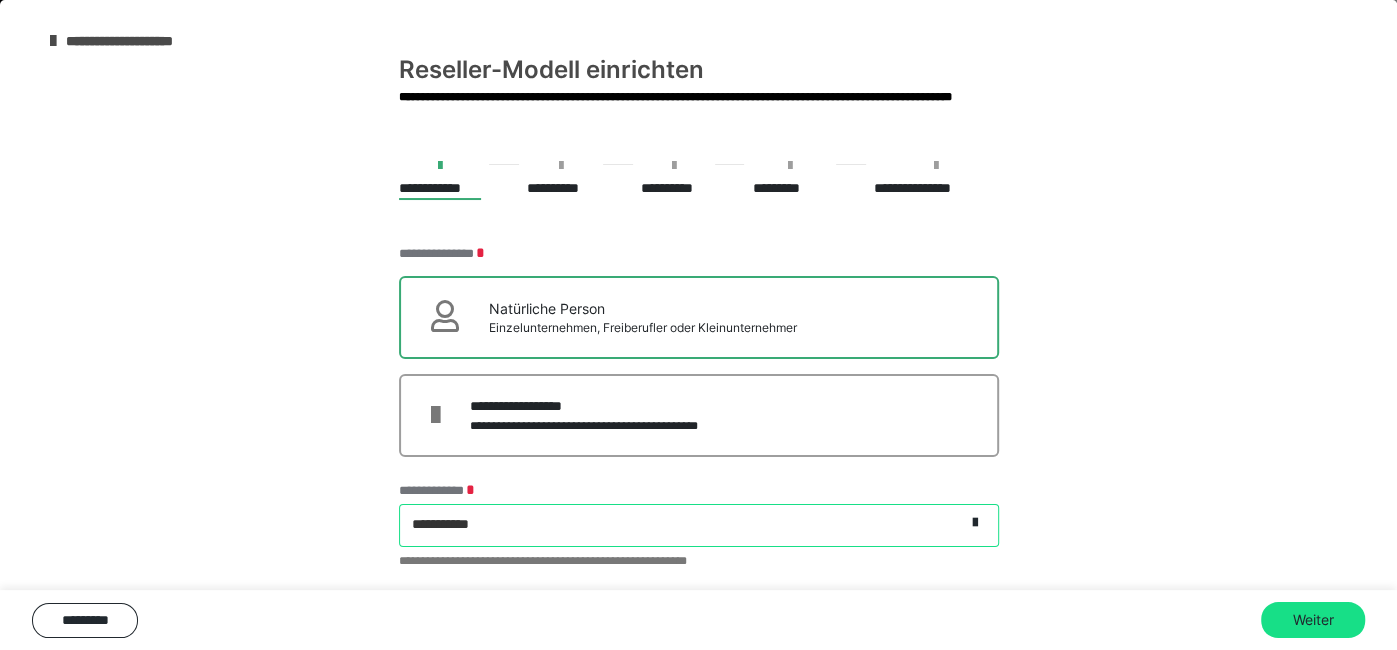 scroll, scrollTop: 23, scrollLeft: 0, axis: vertical 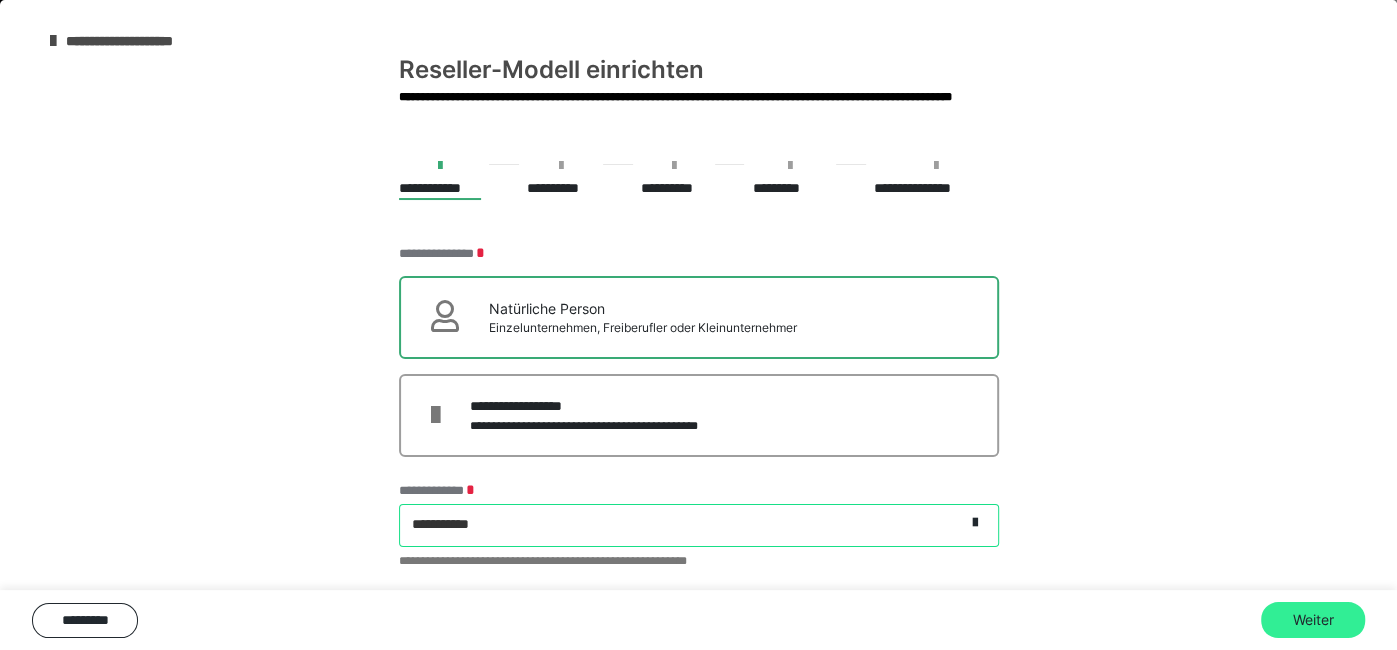 click on "Weiter" at bounding box center (1313, 620) 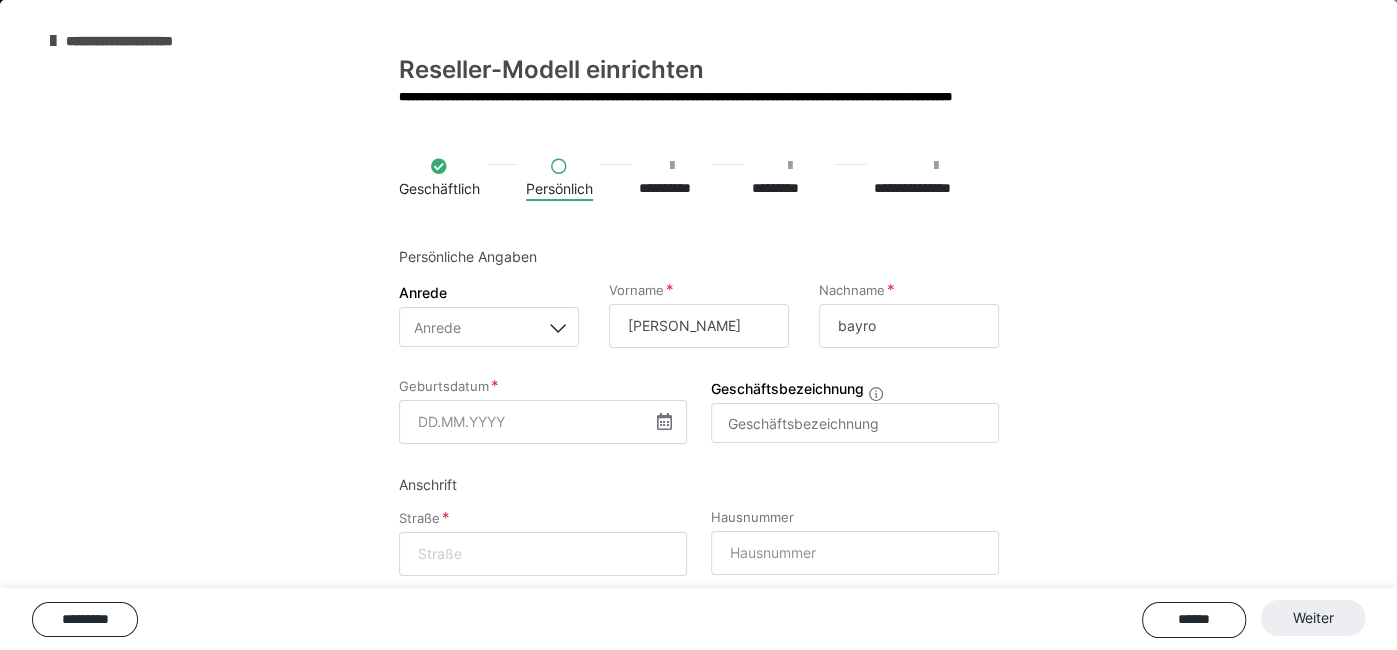 scroll, scrollTop: 0, scrollLeft: 0, axis: both 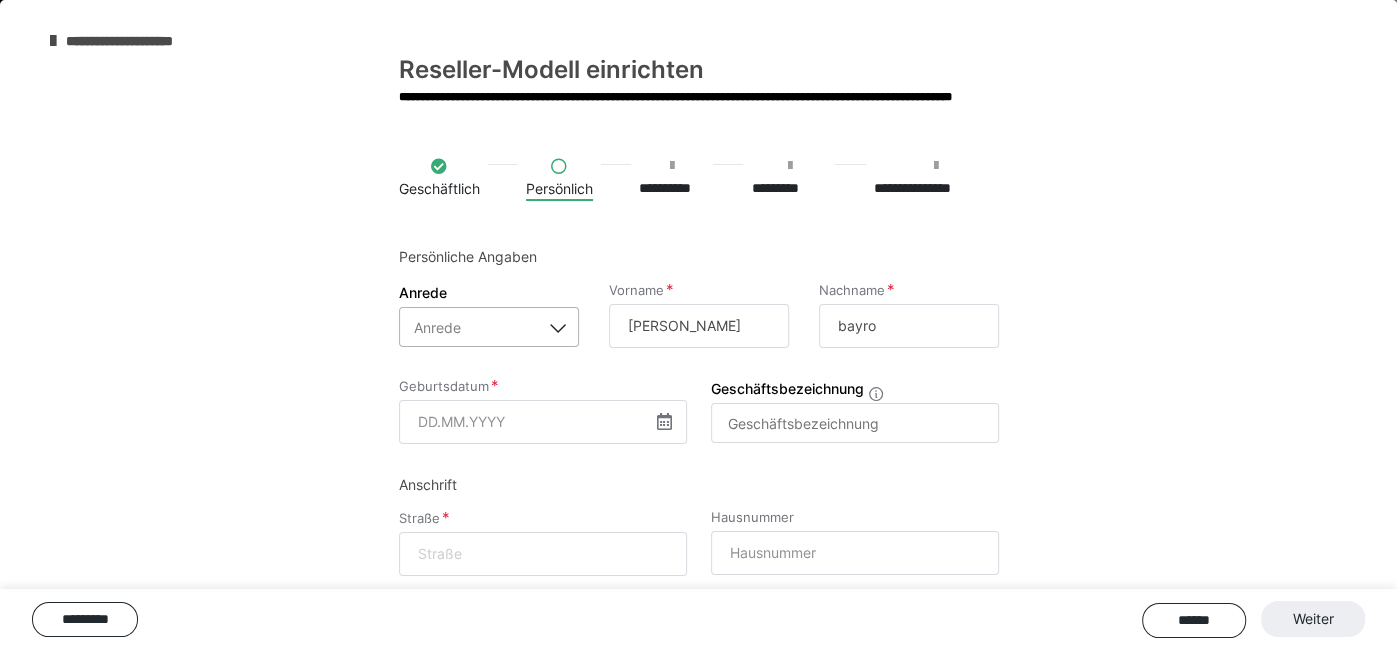 click at bounding box center (559, 327) 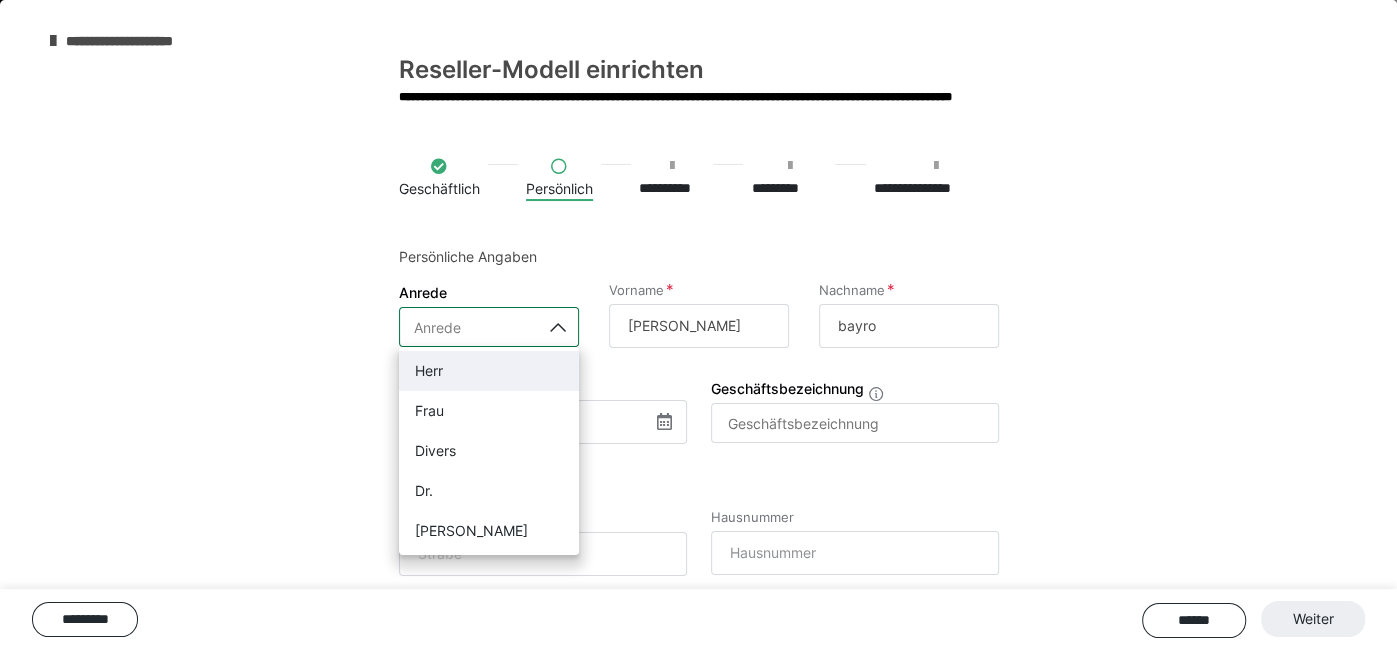 click on "Herr" at bounding box center (489, 371) 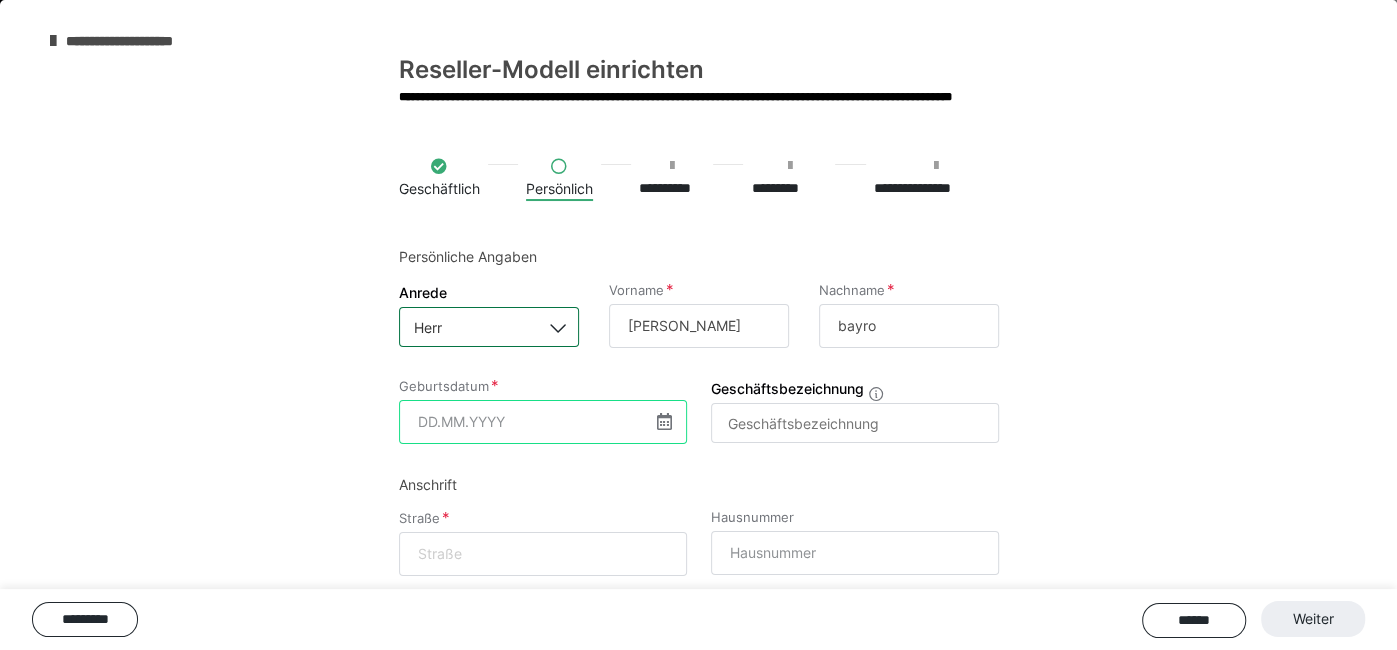 click at bounding box center (543, 422) 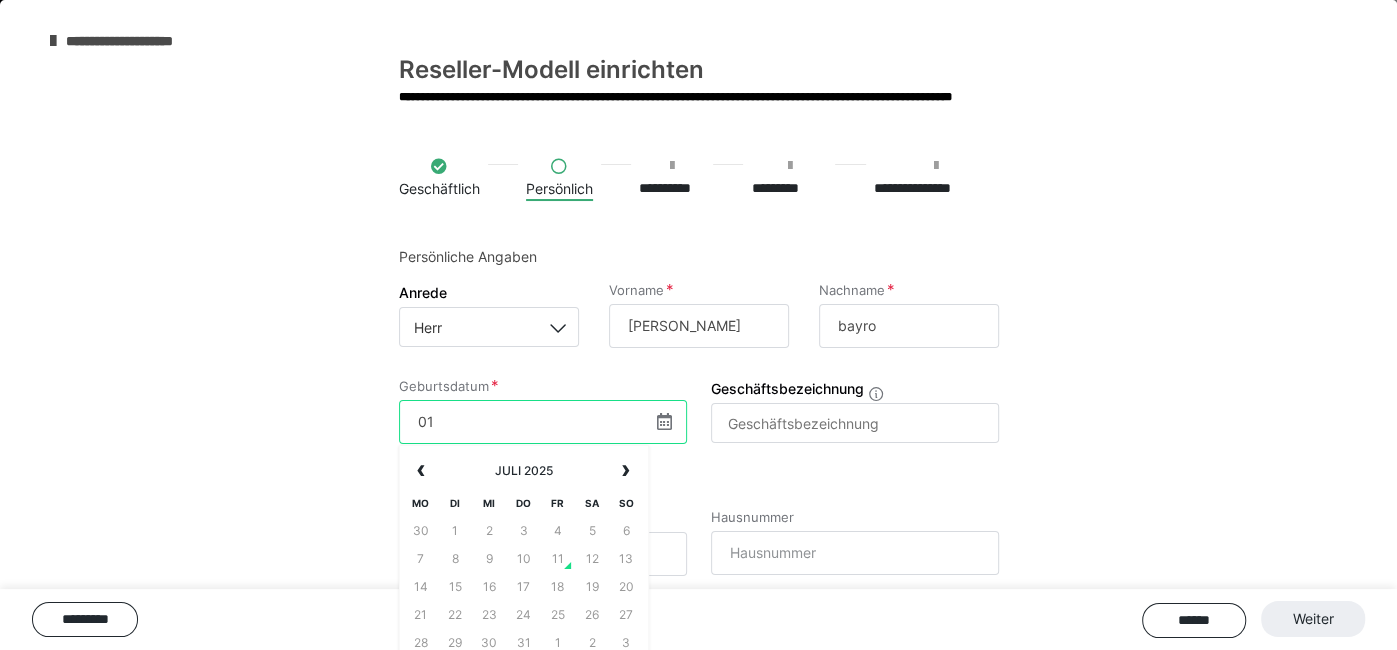 type on "0" 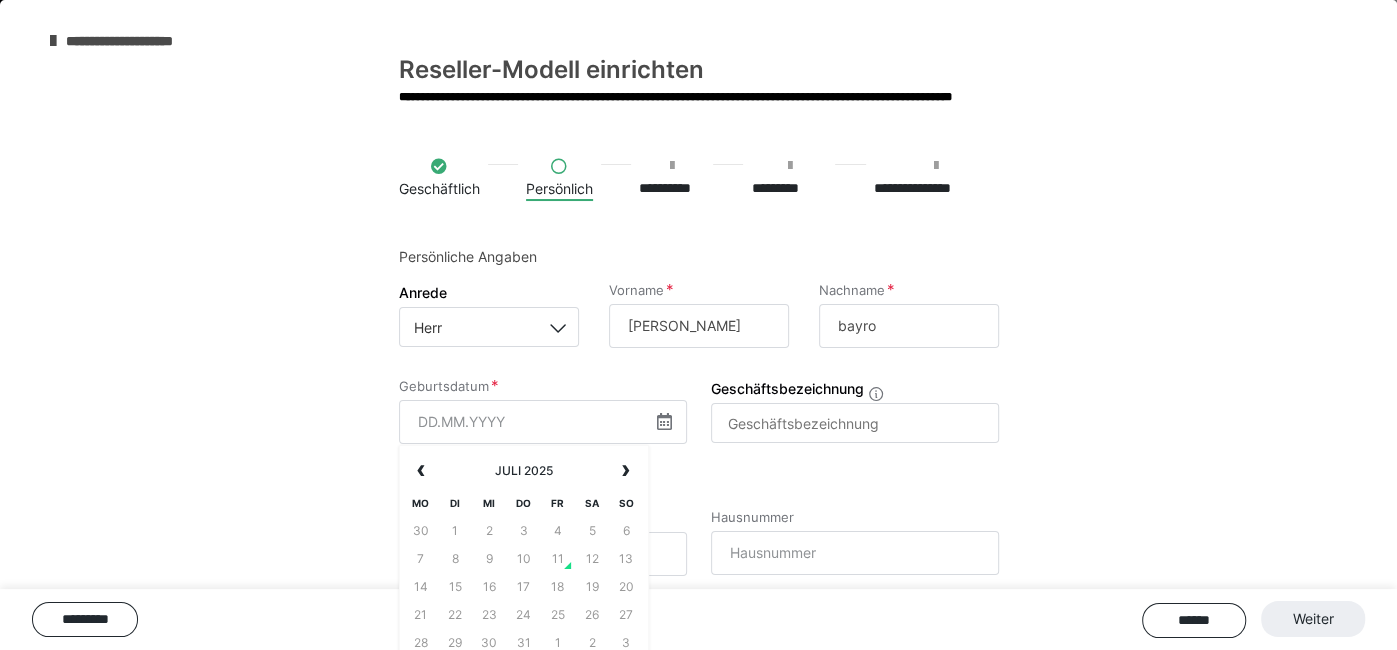 click on "1" at bounding box center [455, 531] 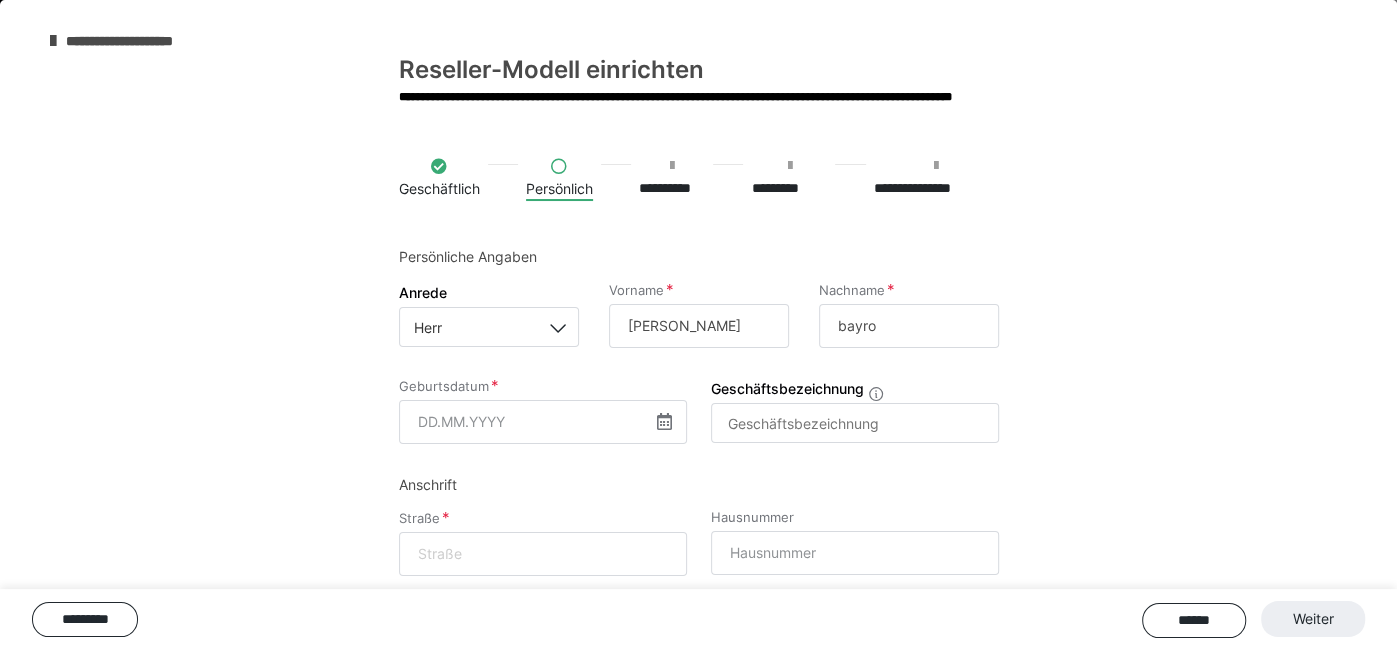 click at bounding box center [664, 421] 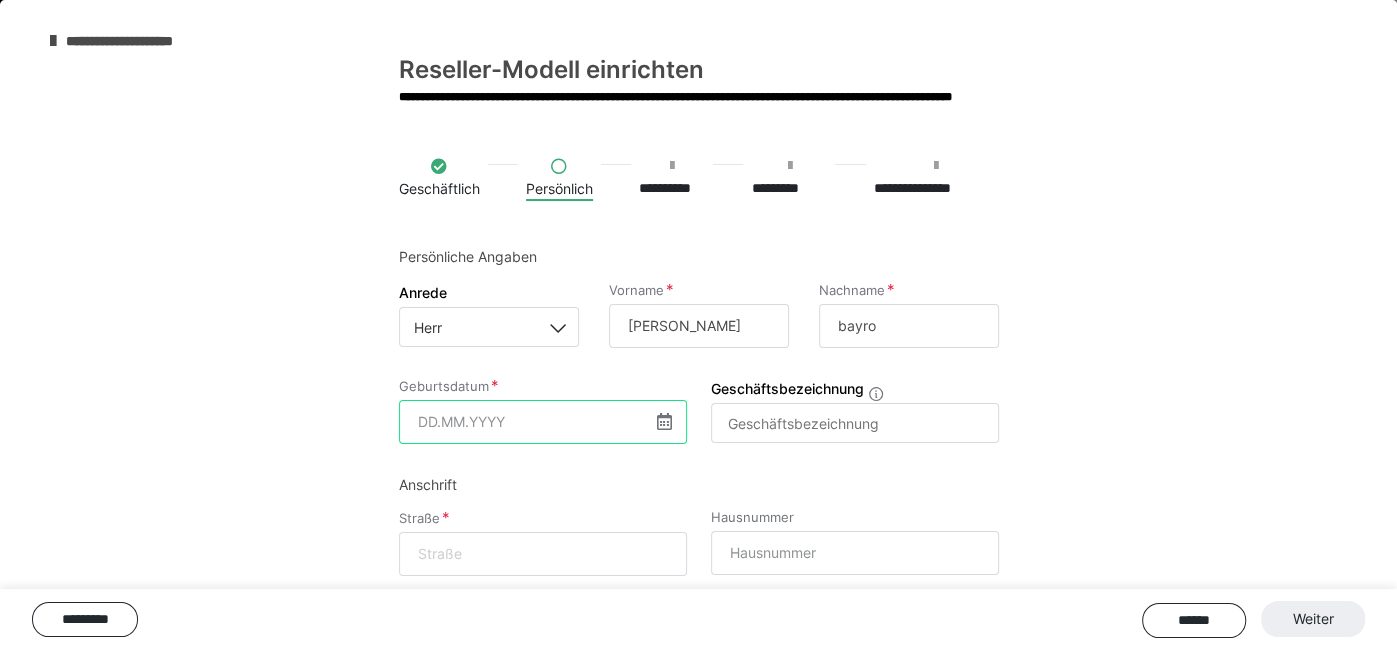 click at bounding box center (543, 422) 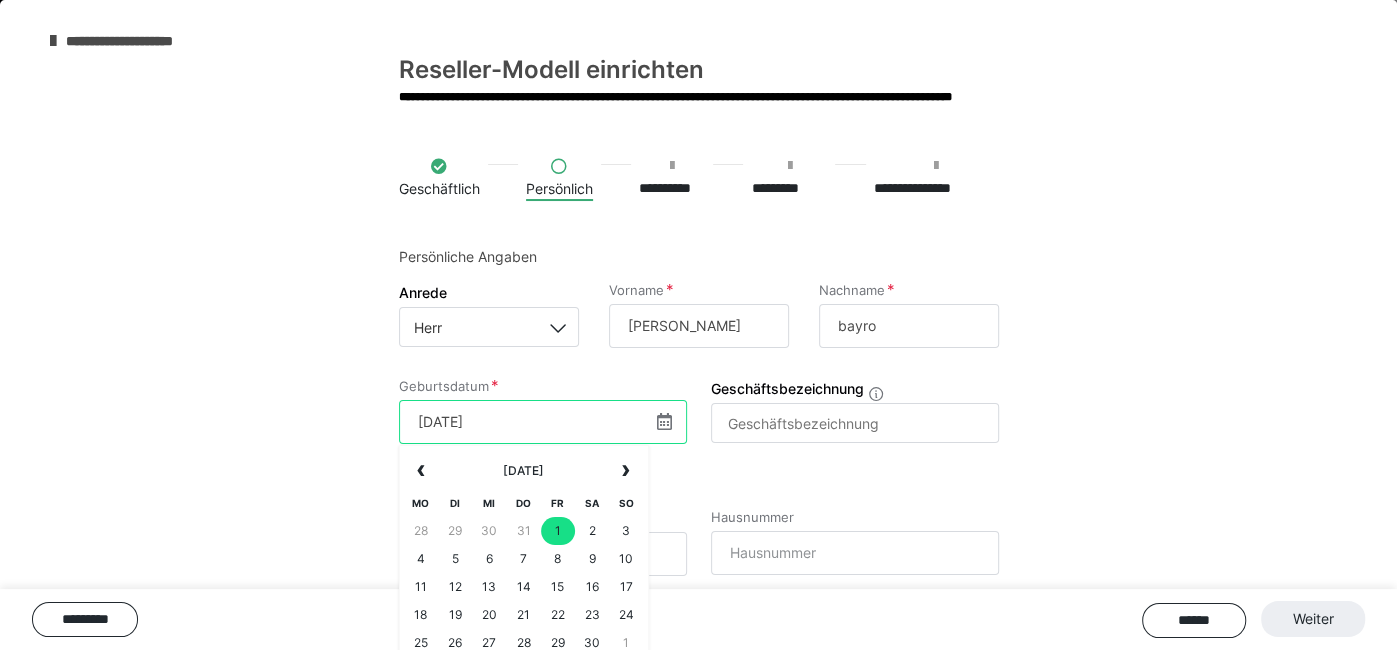 type on "[DATE]" 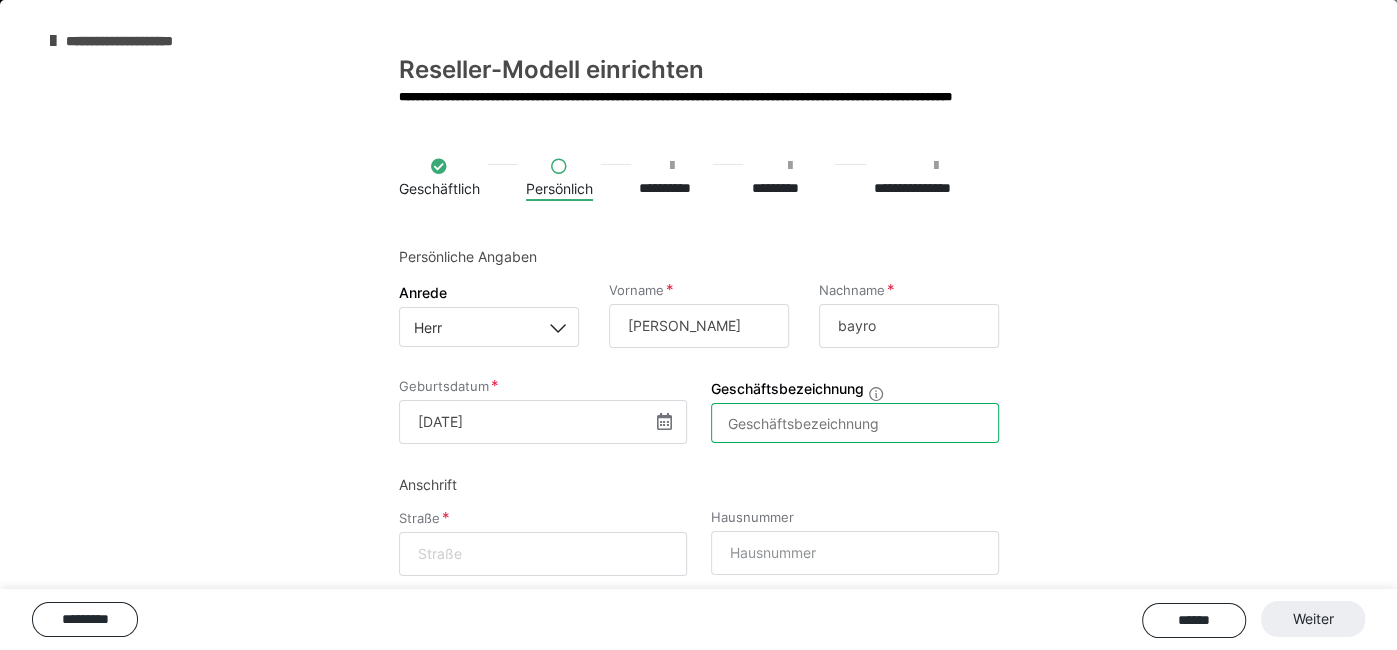 click on "Geschäftsbezeichnung" at bounding box center [855, 423] 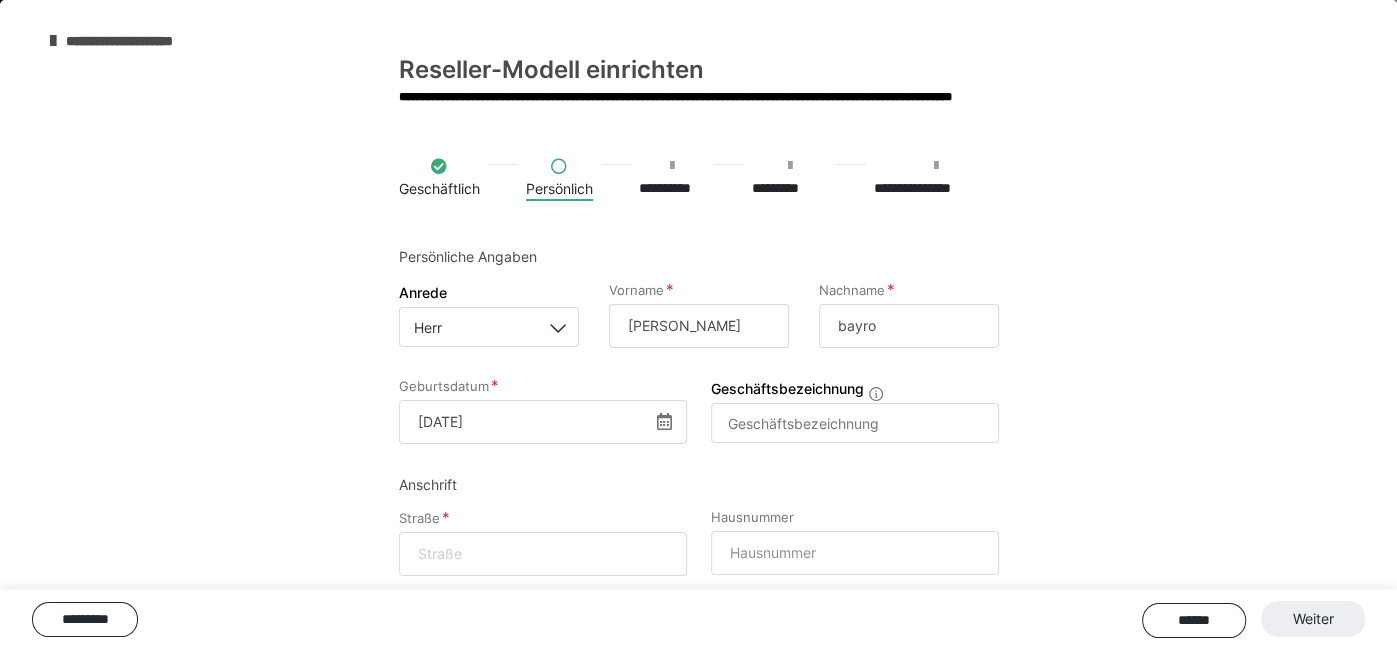 click at bounding box center (543, 554) 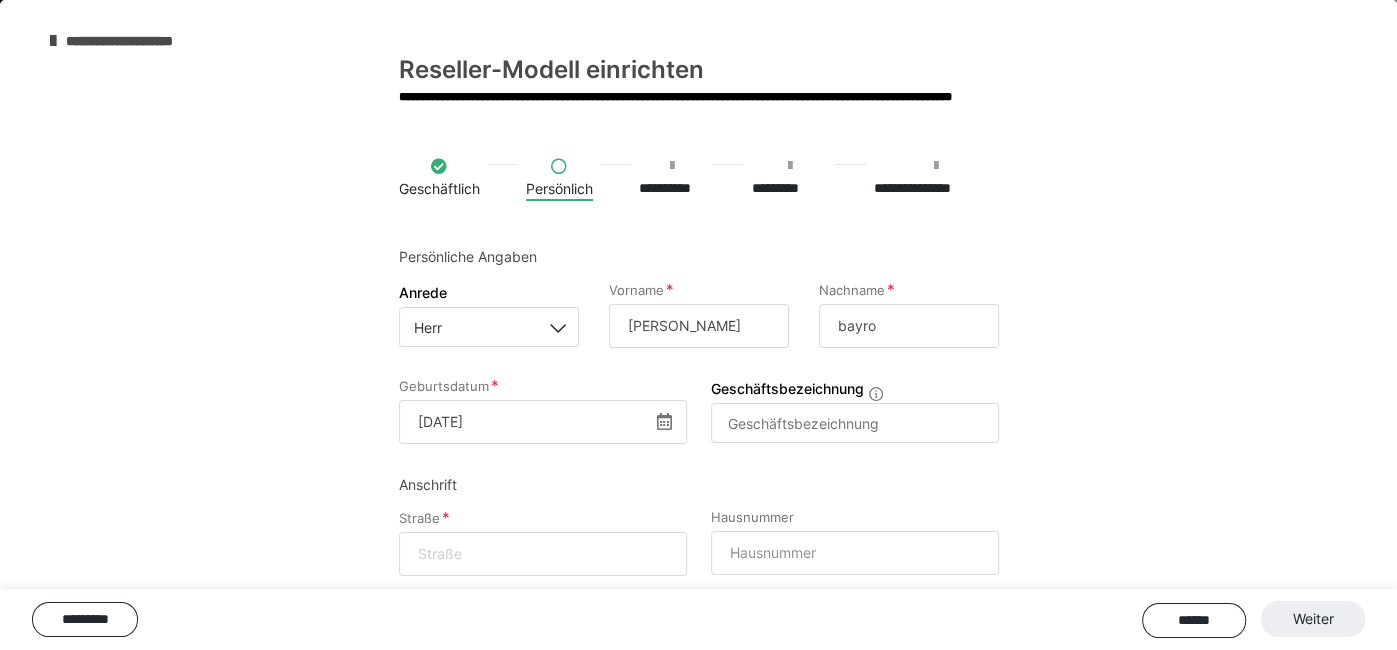 type on "d" 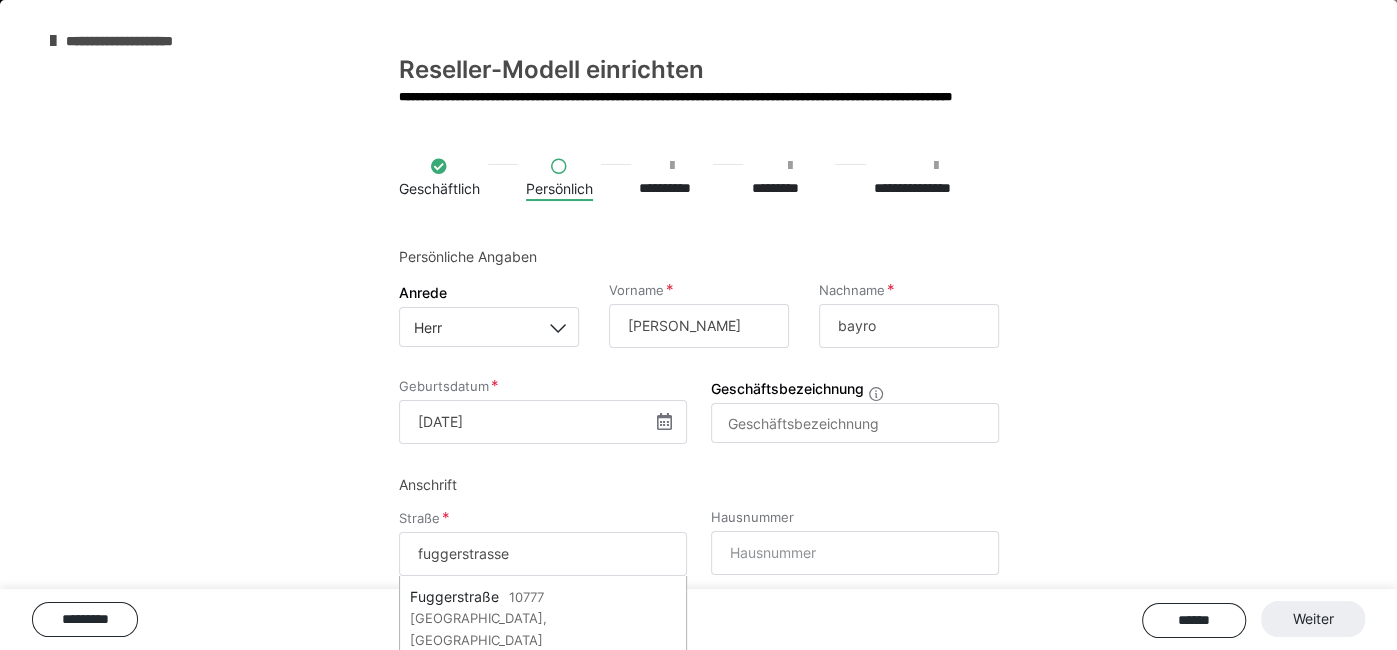 type on "fuggerstrasse" 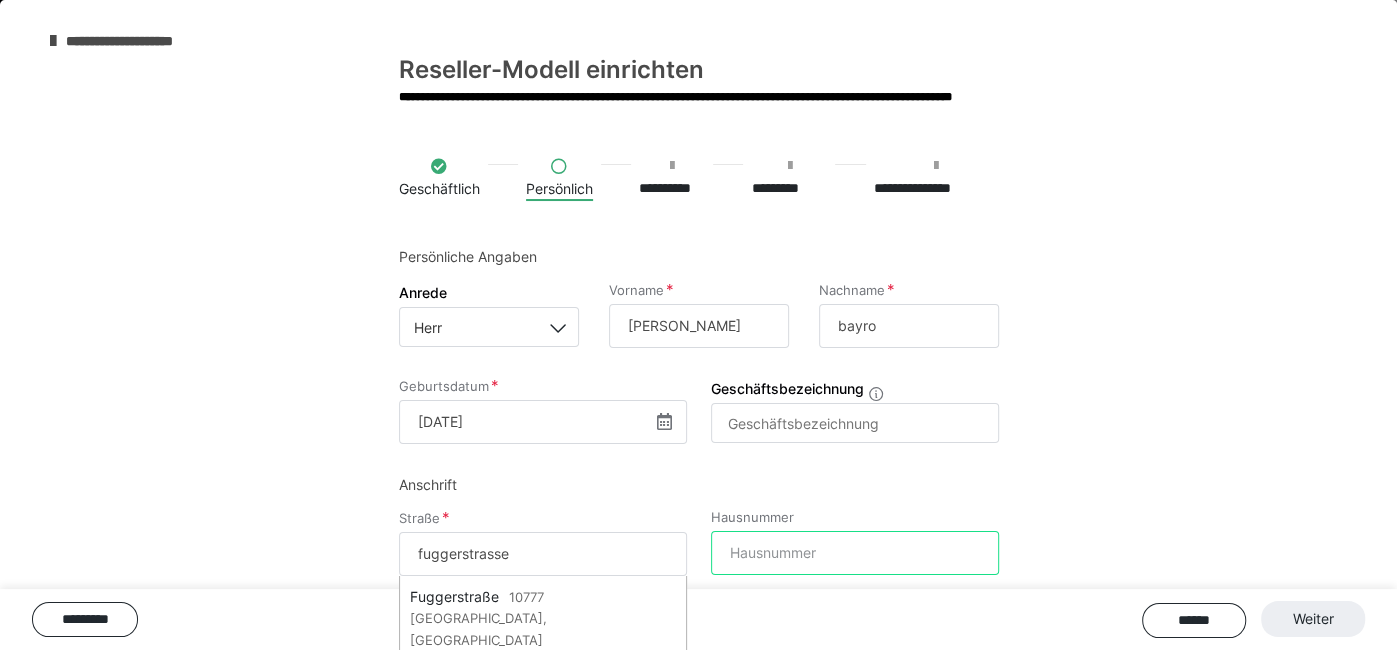 click on "Hausnummer" at bounding box center [855, 553] 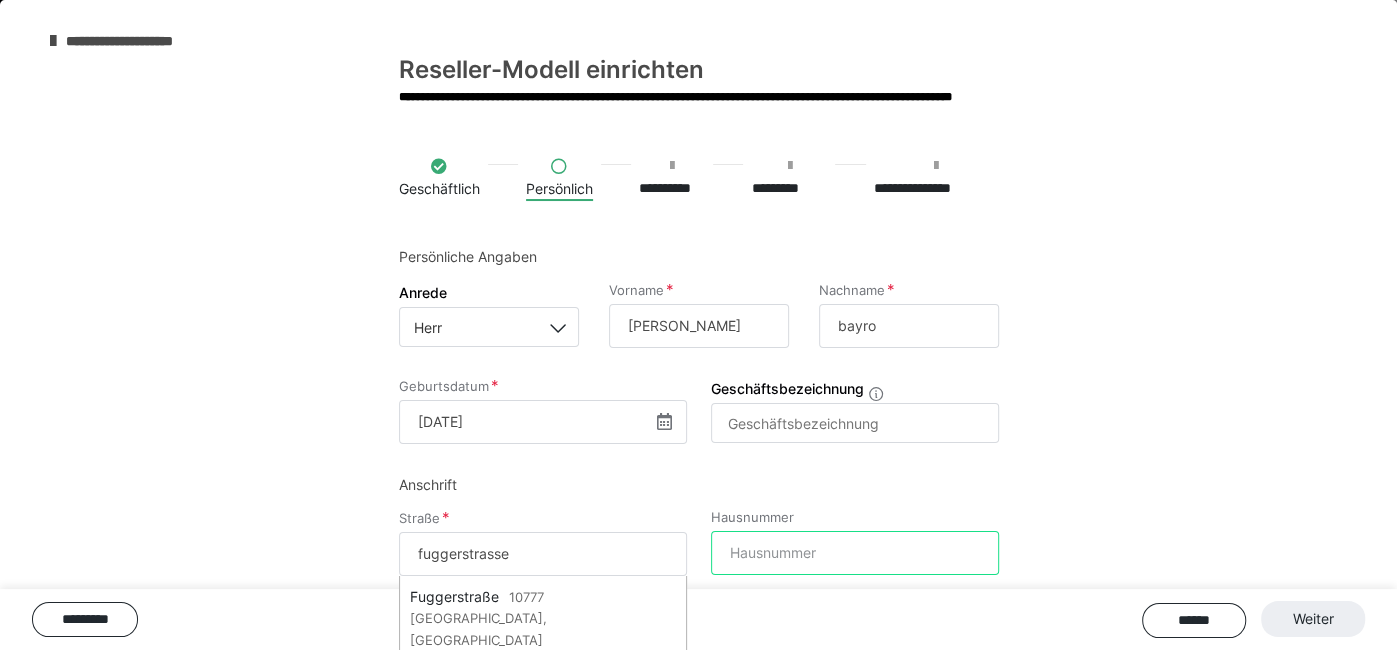 click on "Hausnummer" at bounding box center [855, 553] 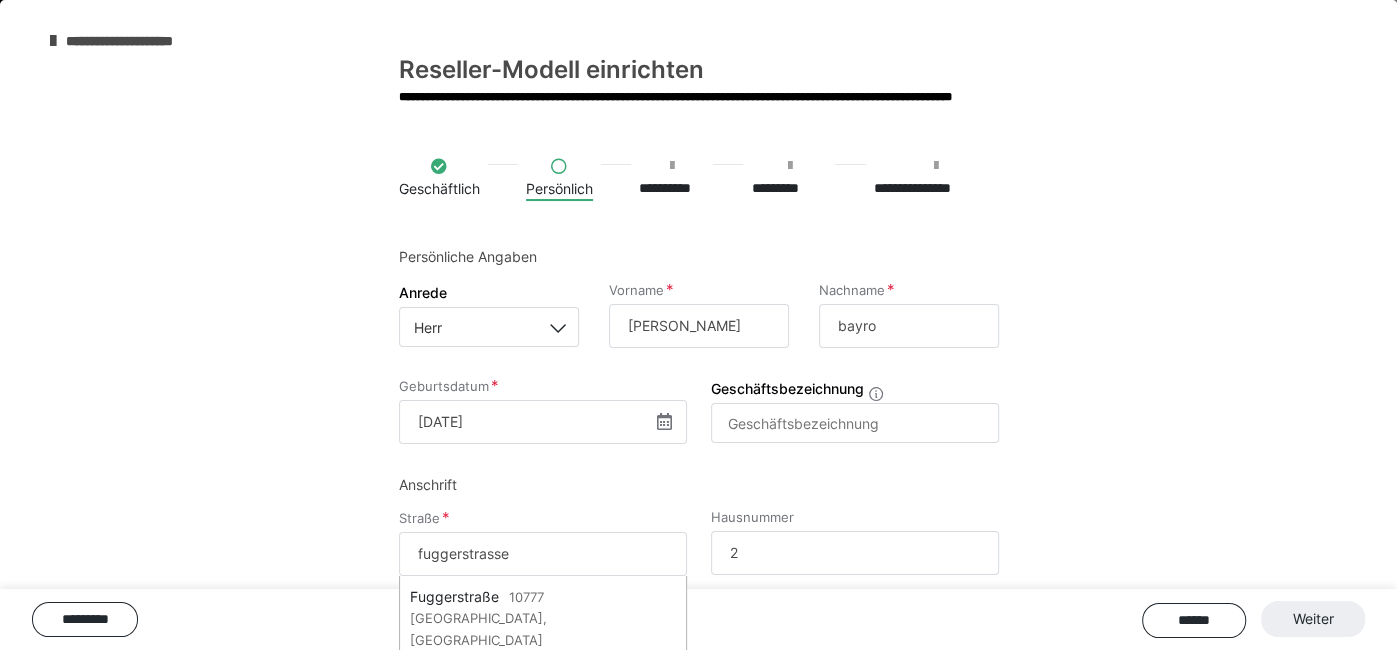 type on "*****" 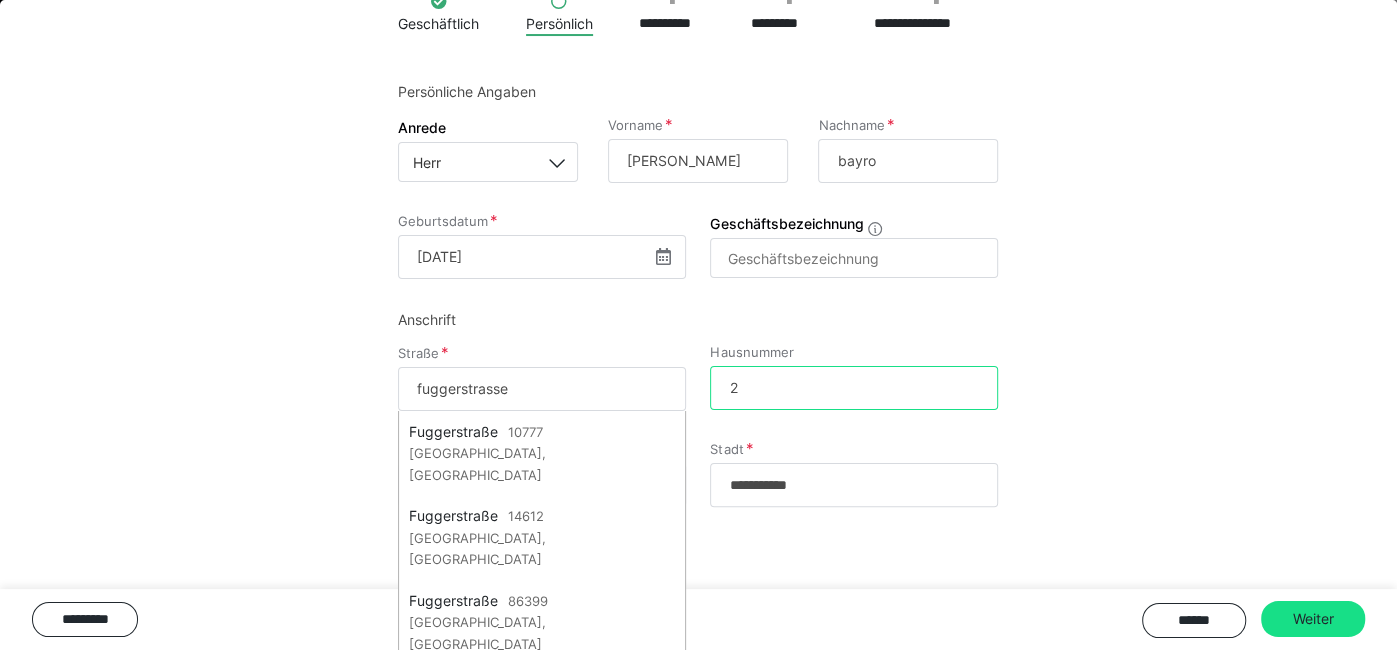 scroll, scrollTop: 173, scrollLeft: 0, axis: vertical 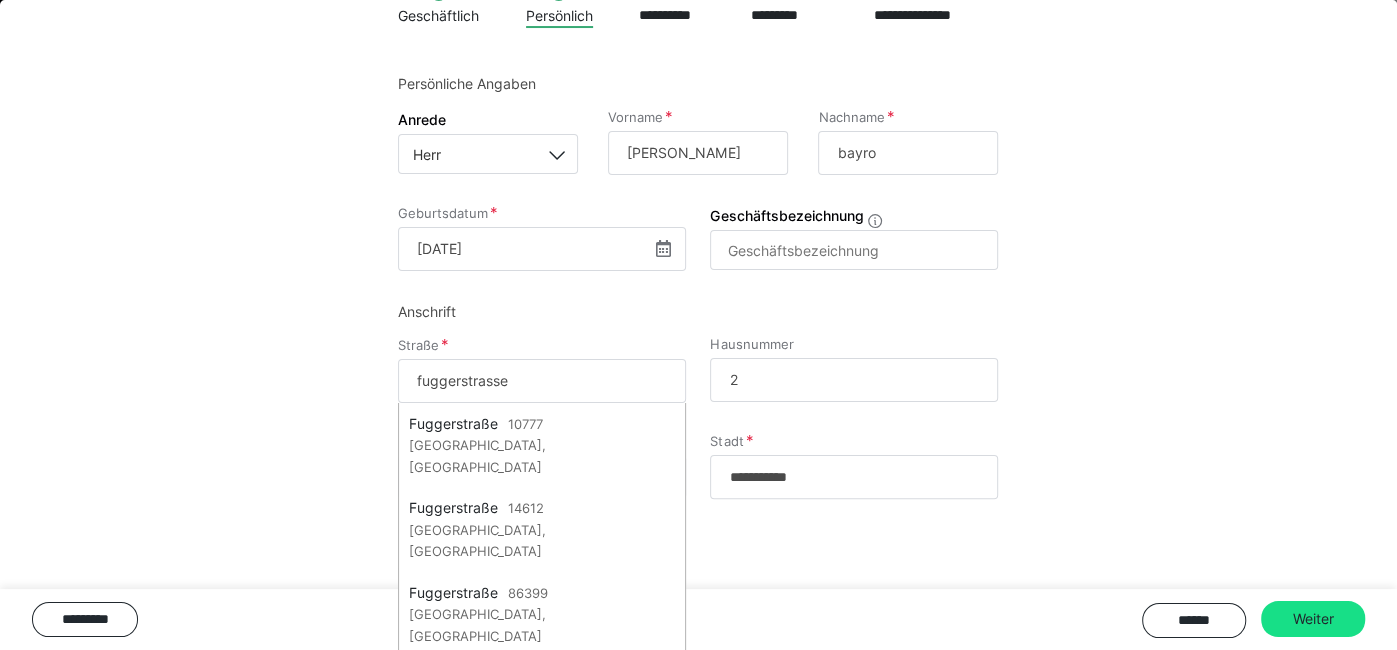 click on "**********" at bounding box center [698, 276] 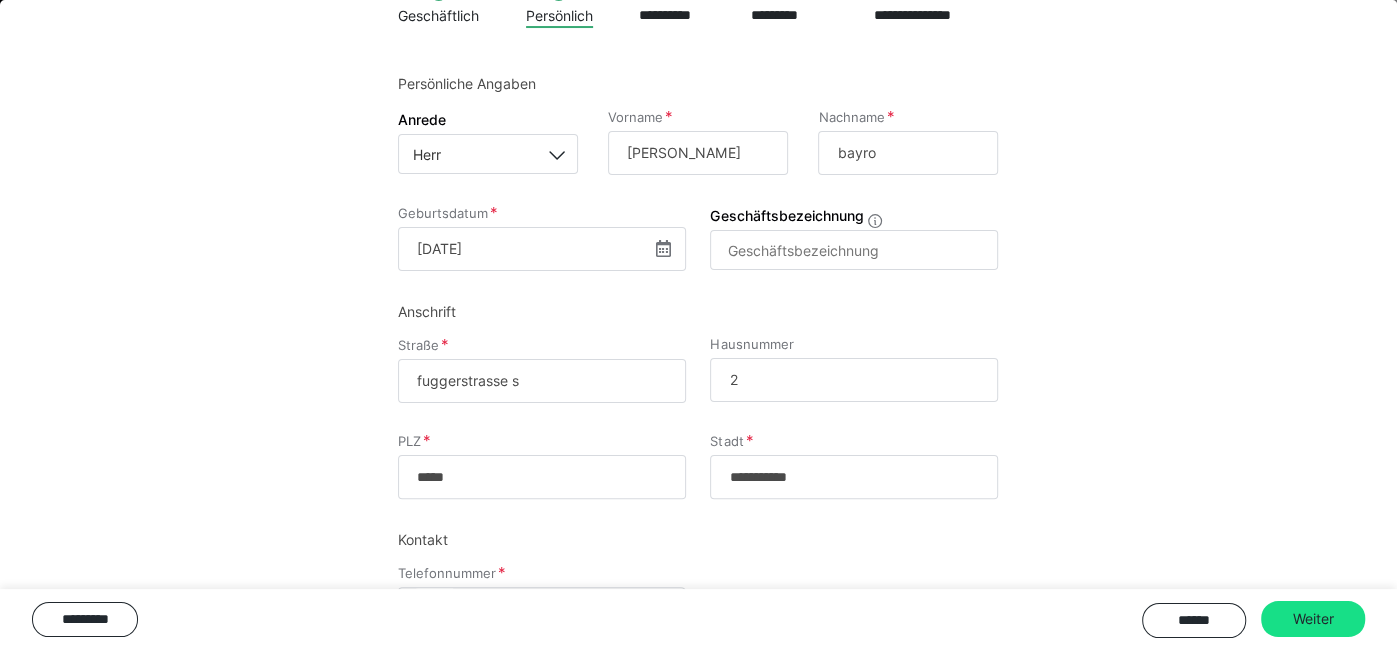 type on "fuggerstrasse" 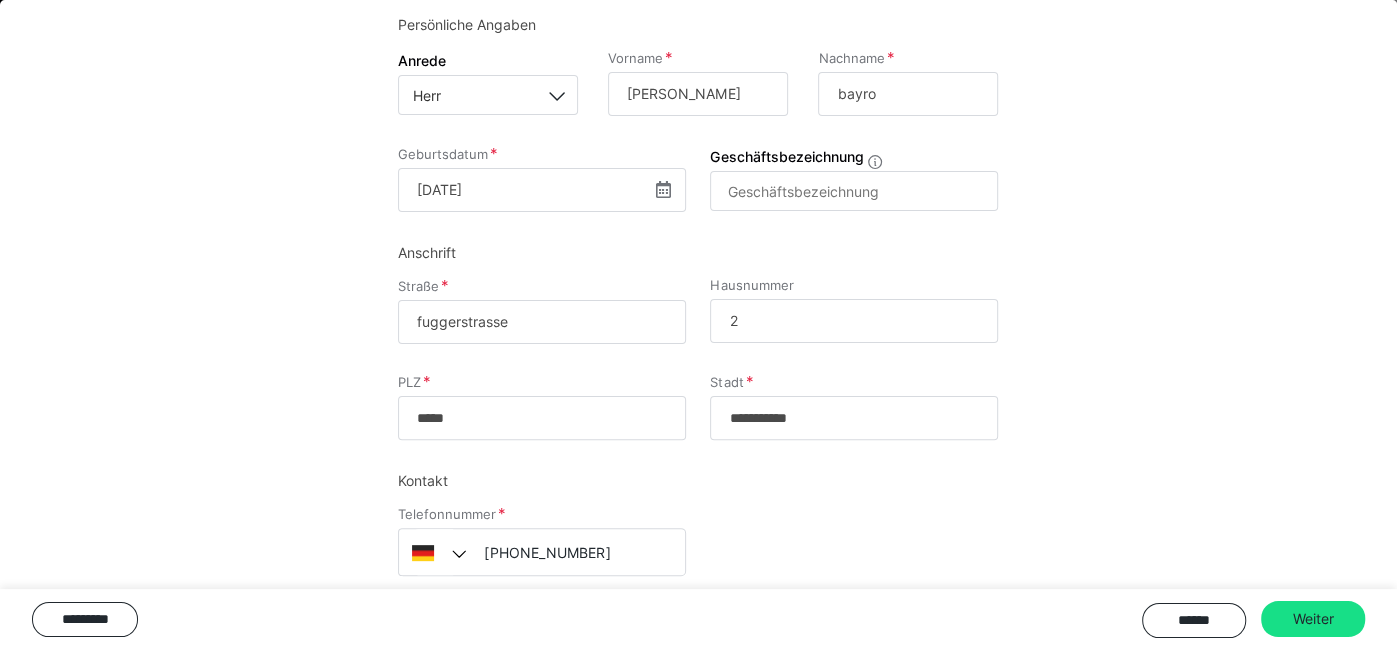 scroll, scrollTop: 241, scrollLeft: 0, axis: vertical 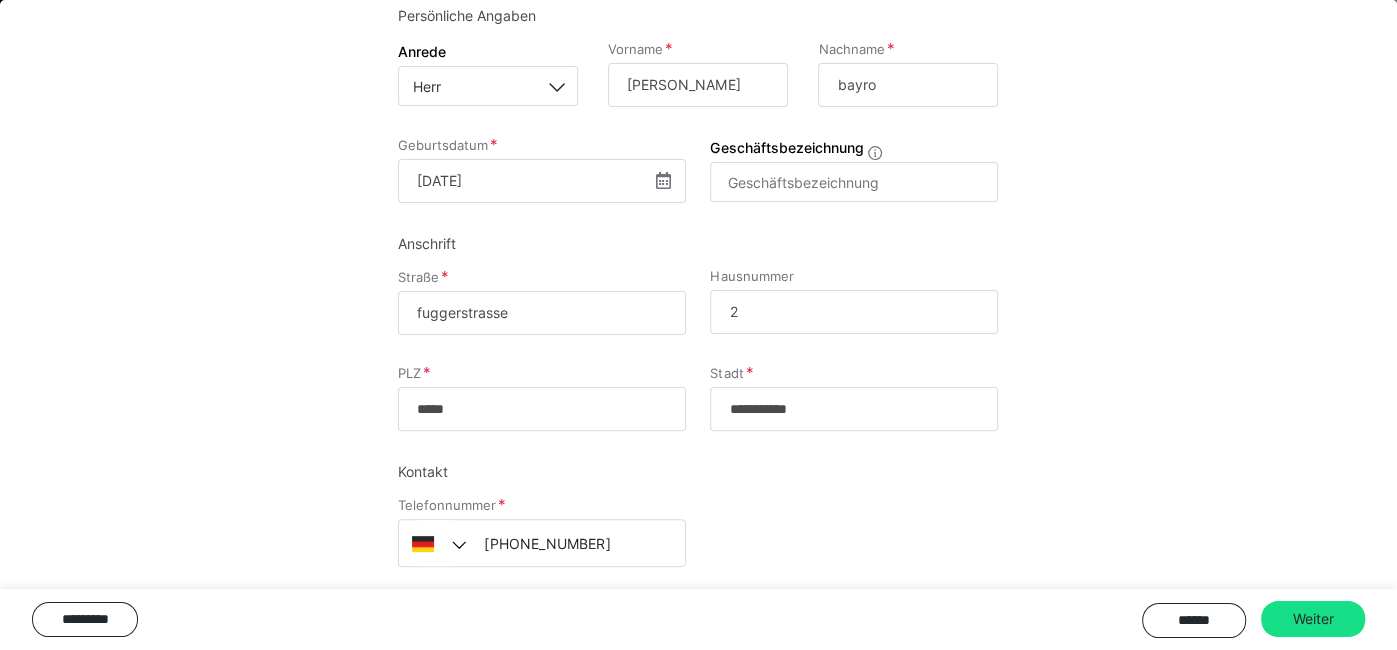 click on "**********" at bounding box center [698, 208] 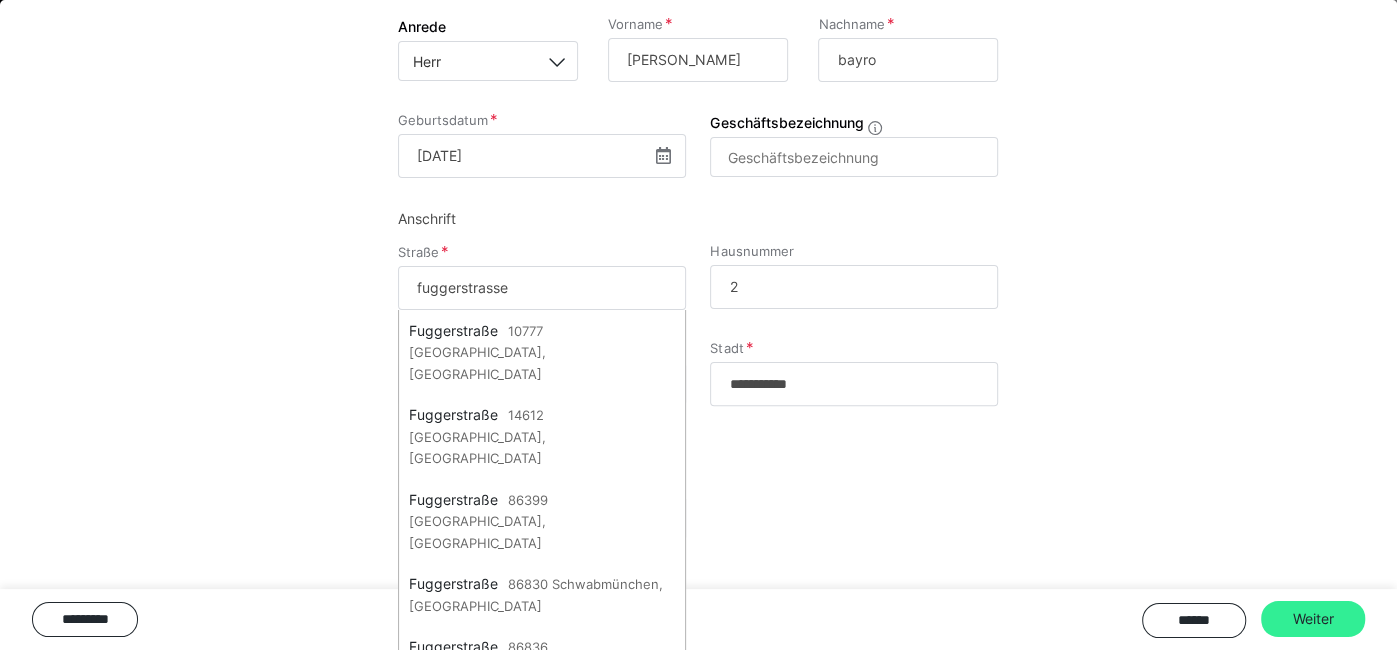 click on "Weiter" at bounding box center (1313, 619) 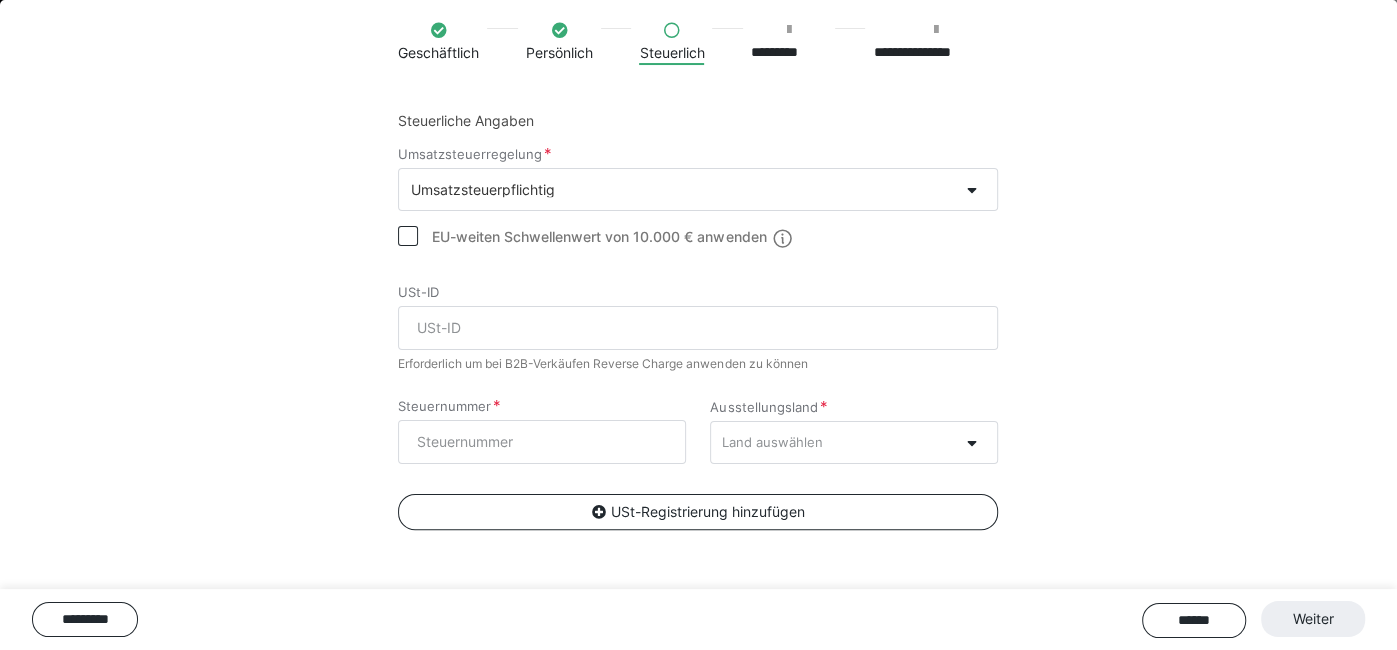 scroll, scrollTop: 133, scrollLeft: 0, axis: vertical 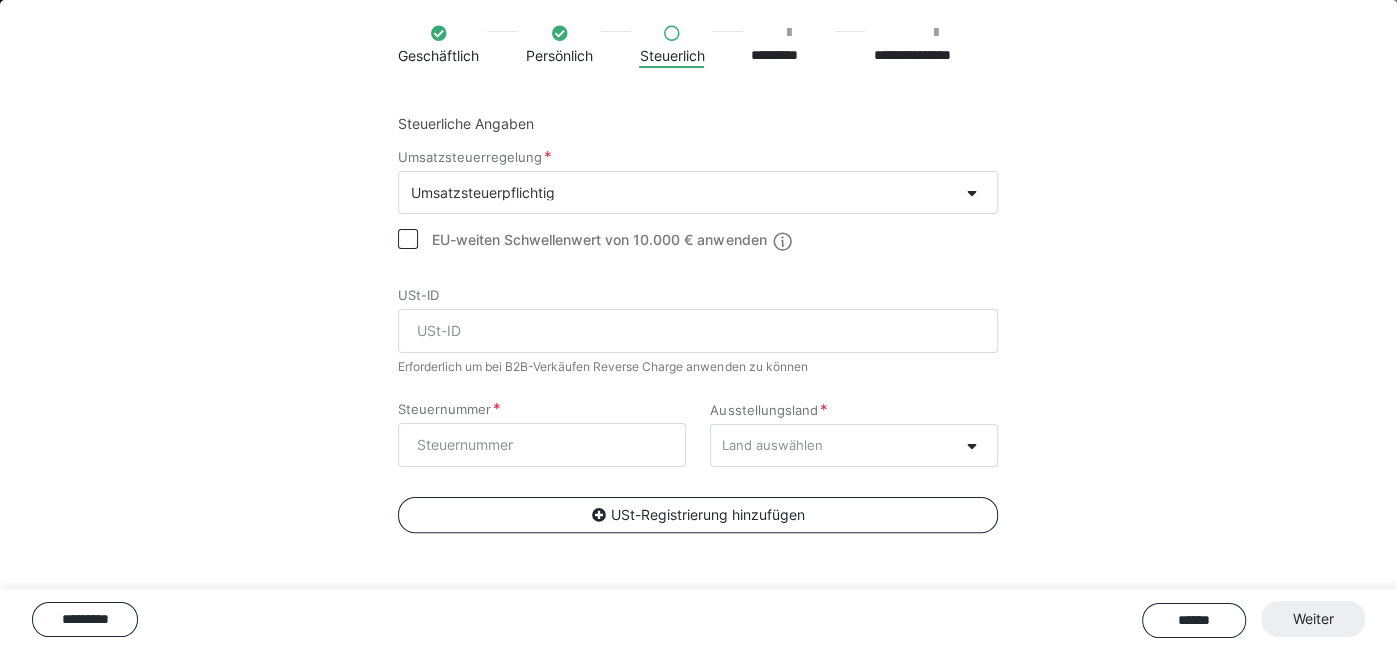 click on "Umsatzsteuerpflichtig" at bounding box center (678, 192) 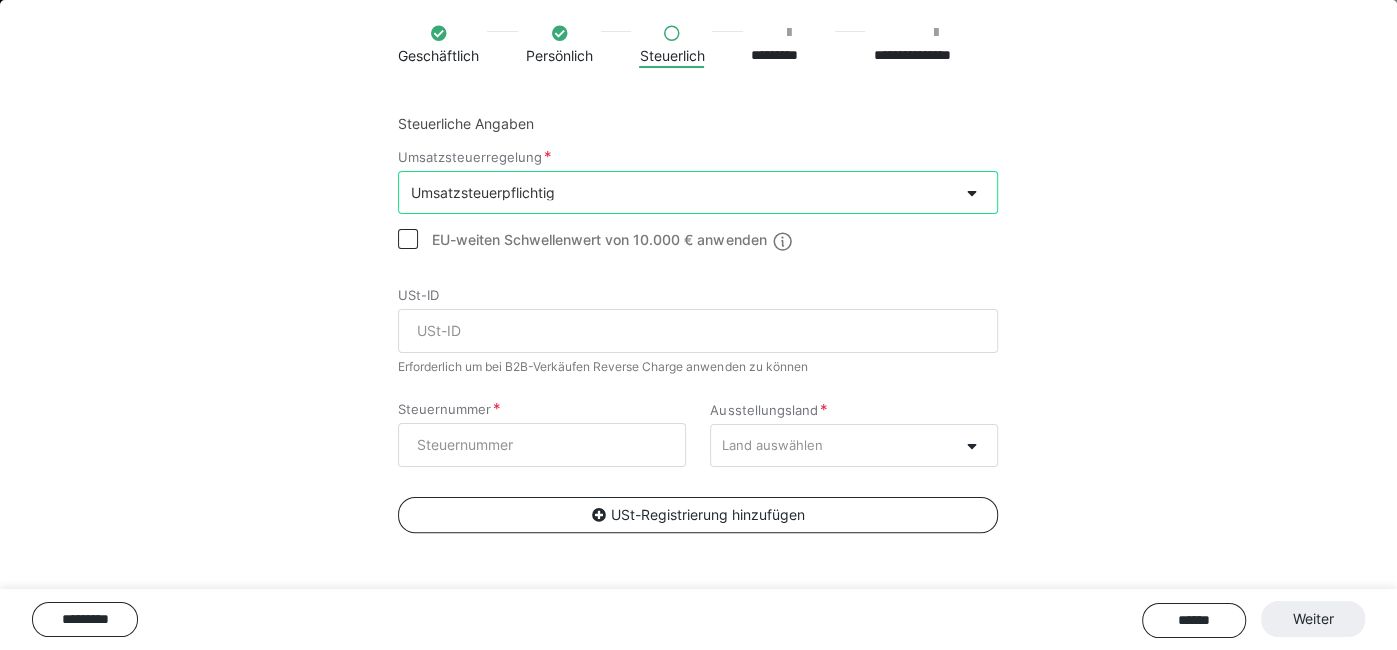 click on "Umsatzsteuerpflichtig" at bounding box center [678, 192] 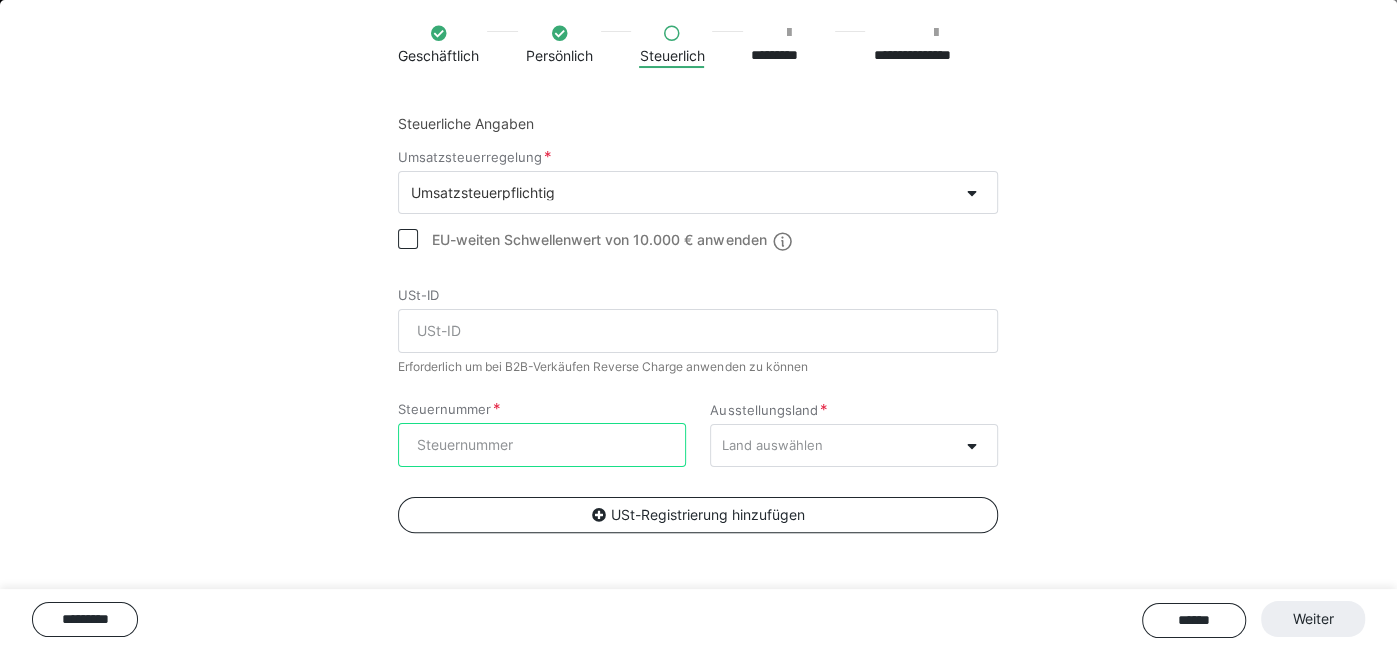 click on "Steuernummer" at bounding box center (542, 445) 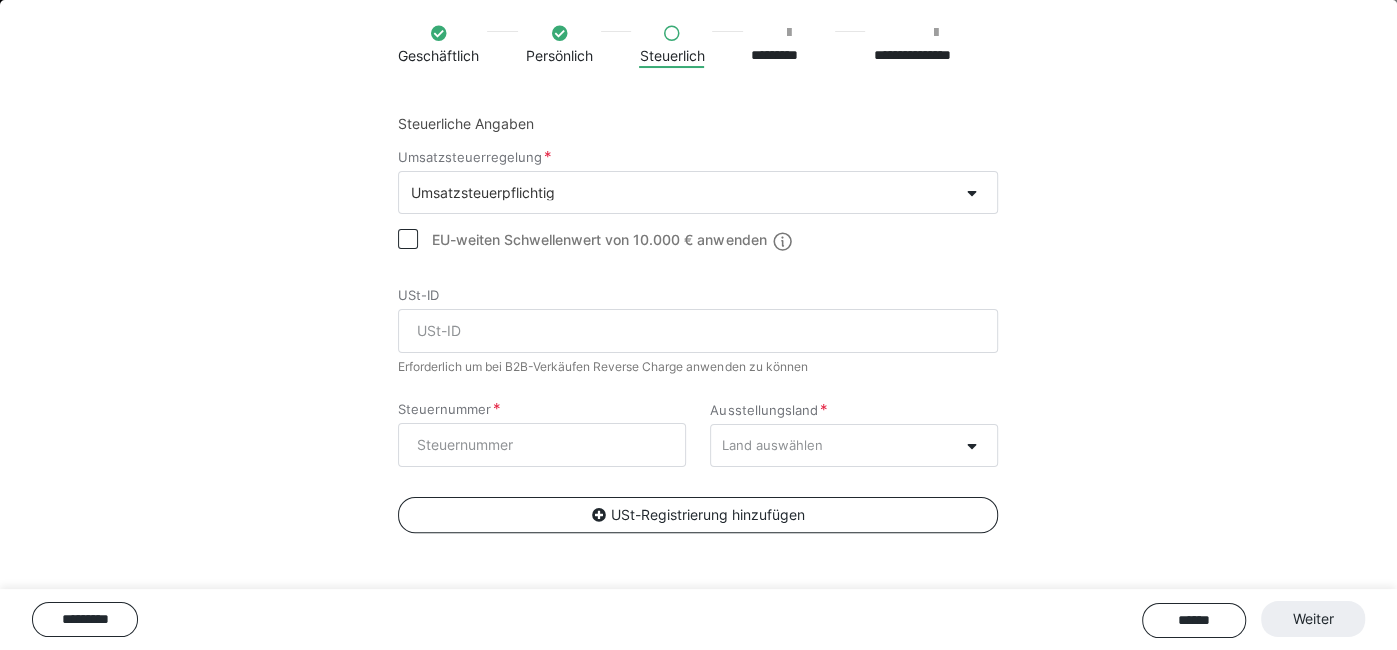 click on "Land auswählen" at bounding box center (771, 445) 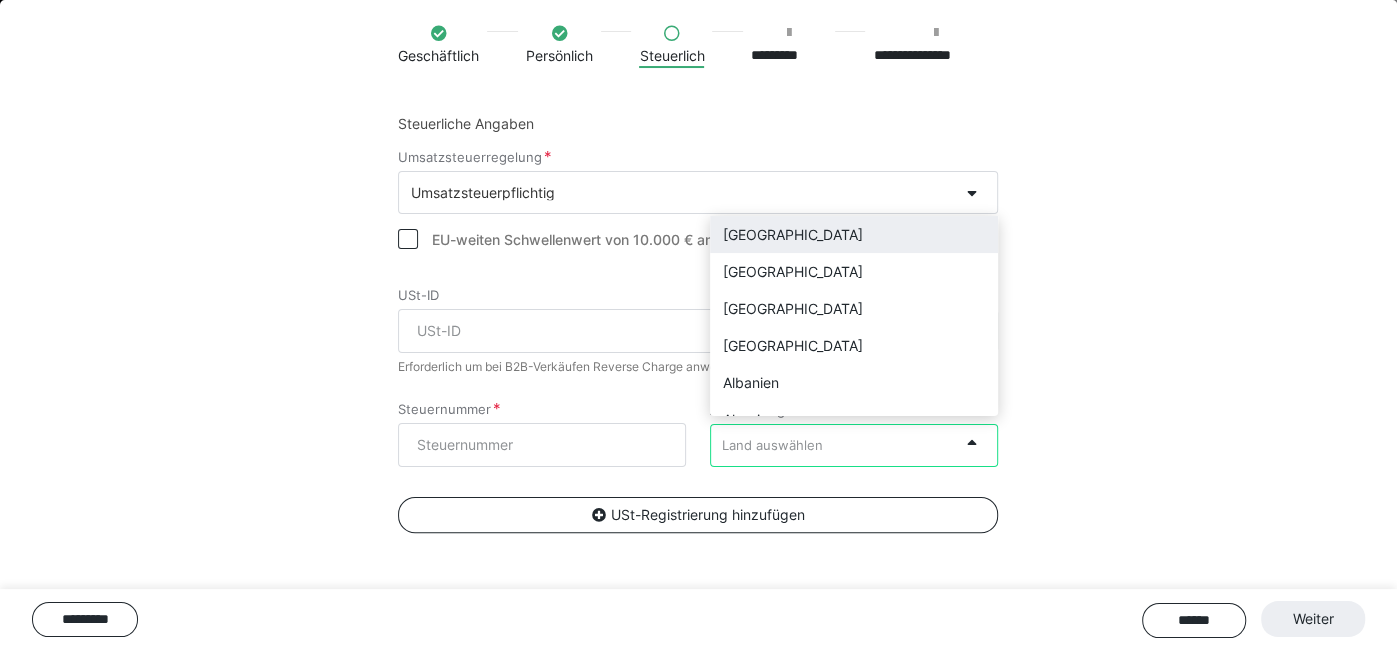 click on "[GEOGRAPHIC_DATA]" at bounding box center (854, 234) 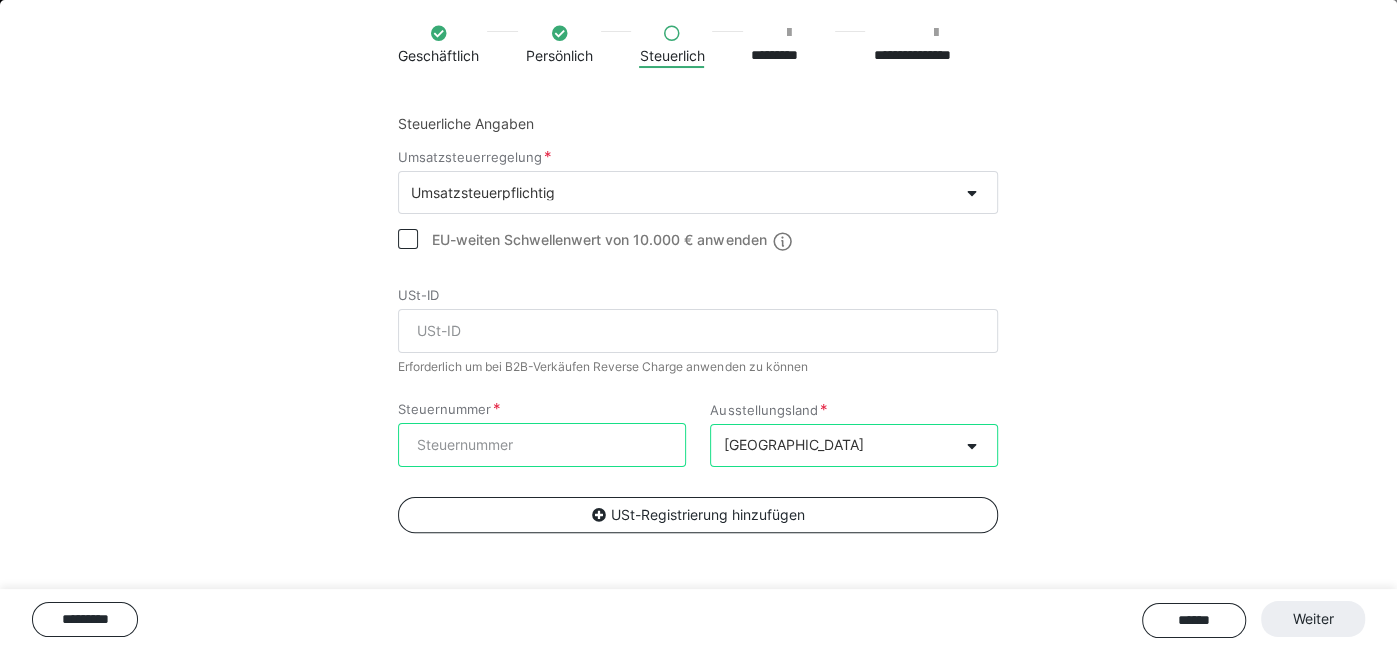click on "Steuernummer" at bounding box center [542, 445] 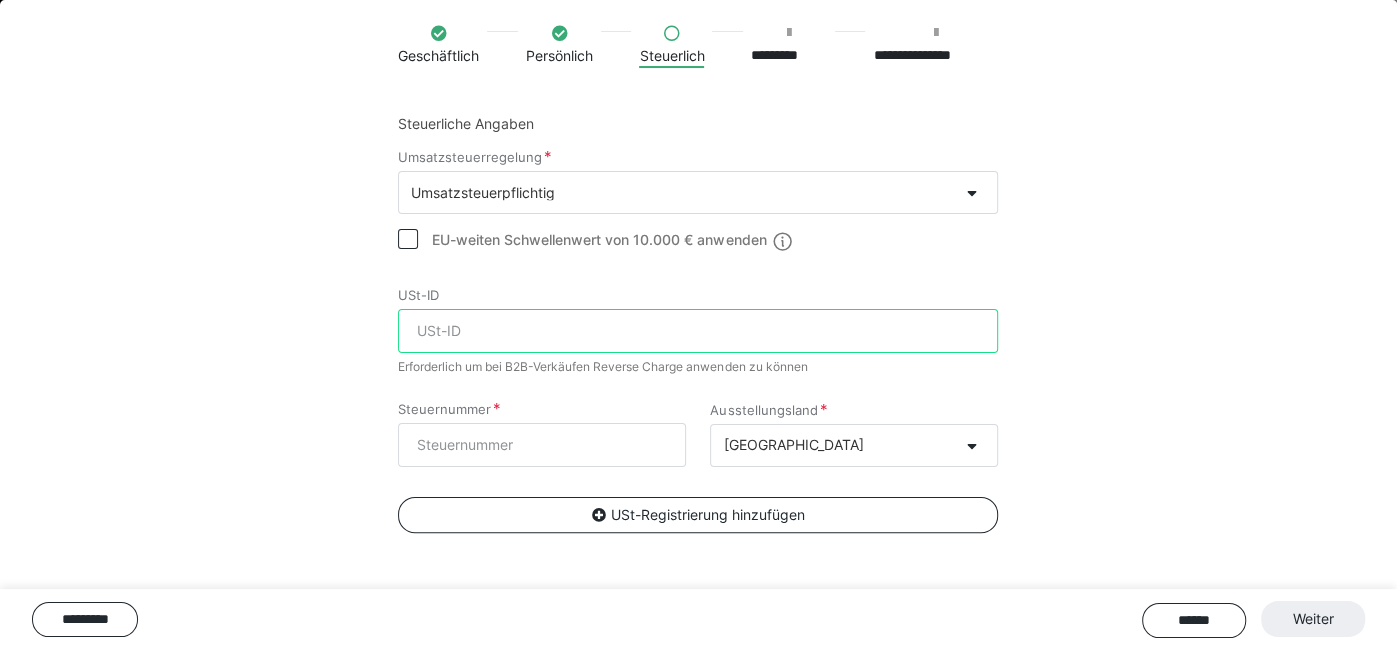 click on "USt-ID" at bounding box center [698, 331] 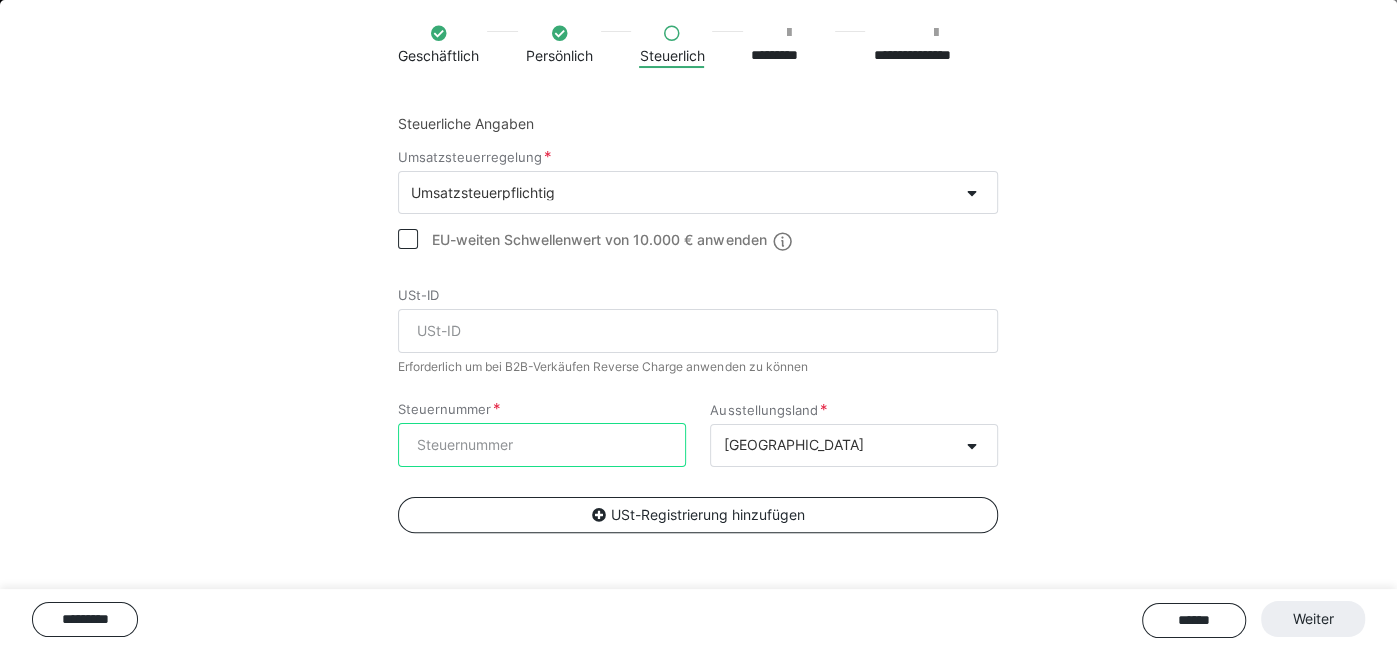 click on "Steuernummer" at bounding box center (542, 445) 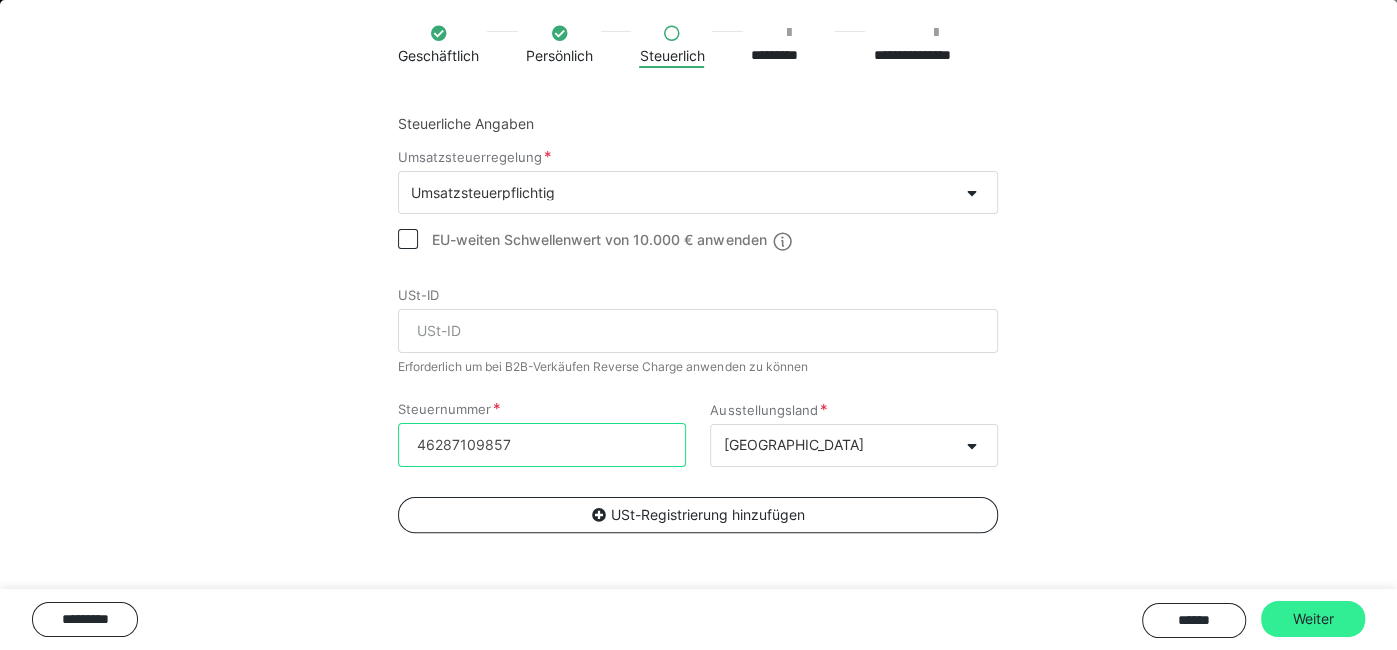 type on "46287109857" 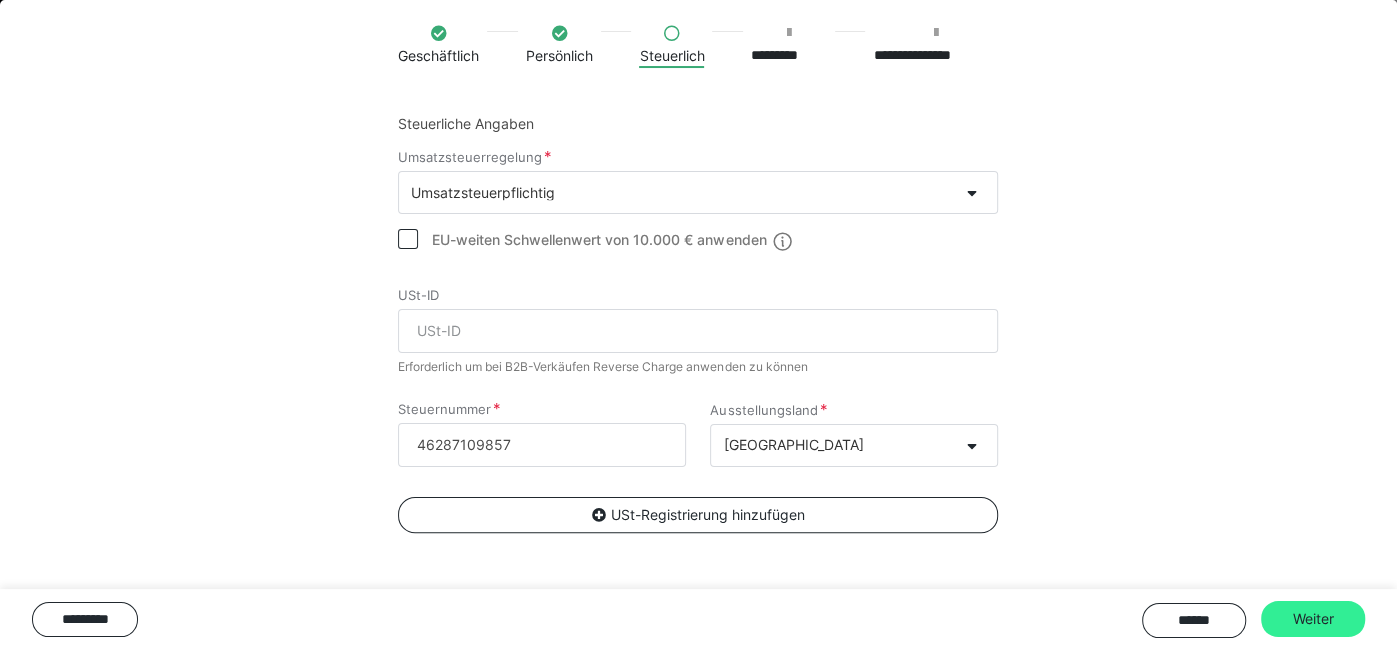 click on "Weiter" at bounding box center [1313, 619] 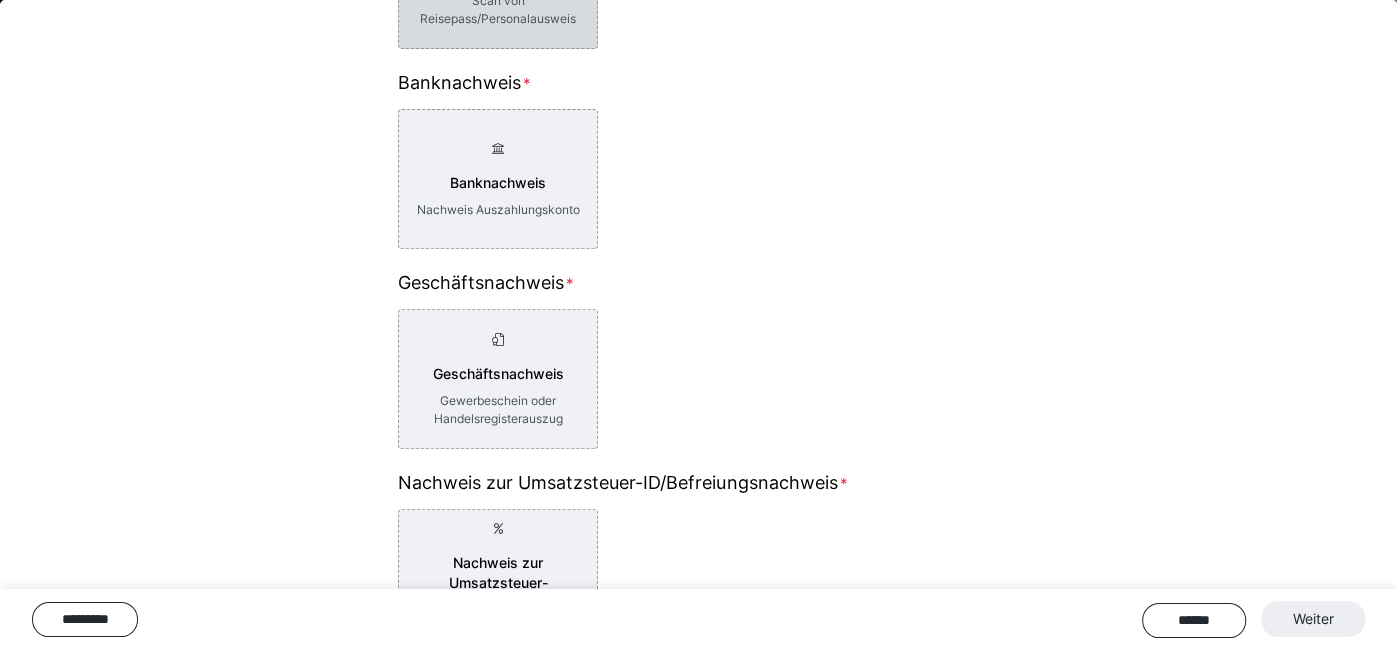 scroll, scrollTop: 0, scrollLeft: 0, axis: both 